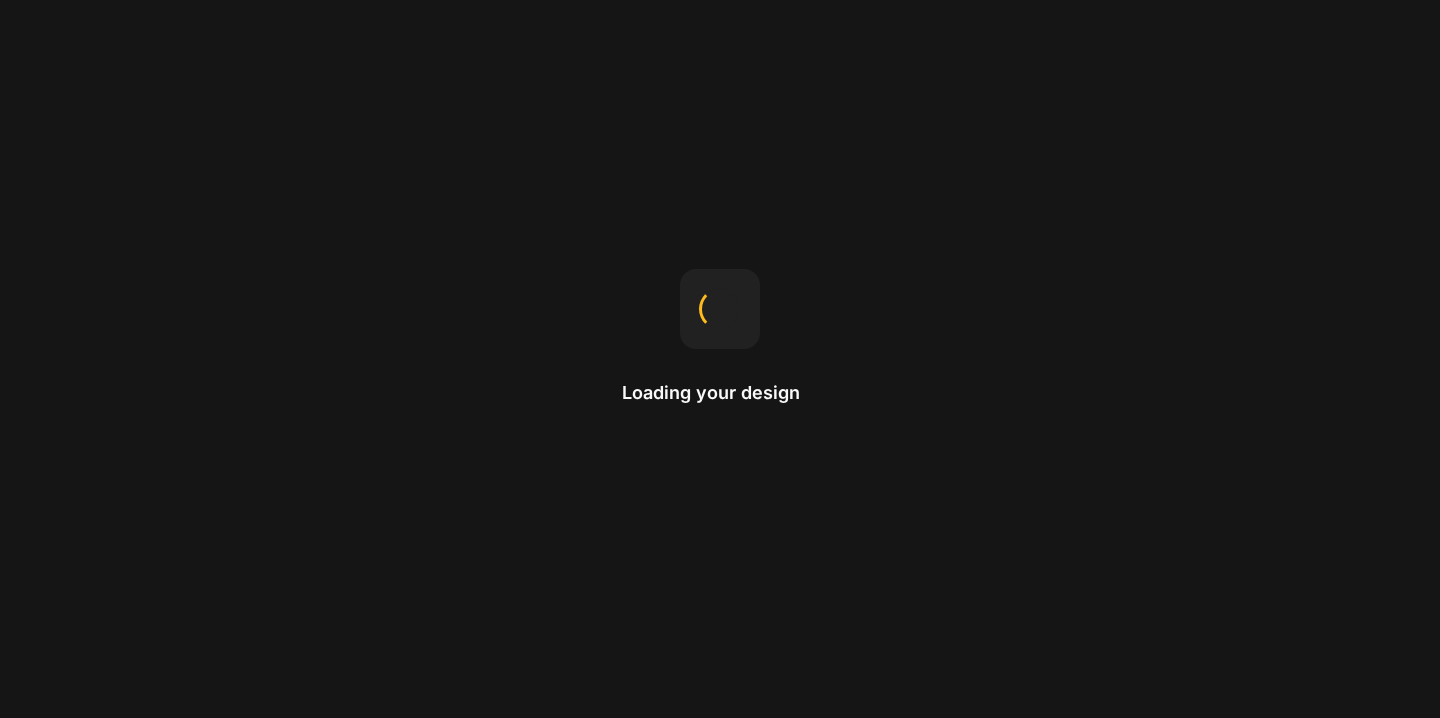 scroll, scrollTop: 0, scrollLeft: 0, axis: both 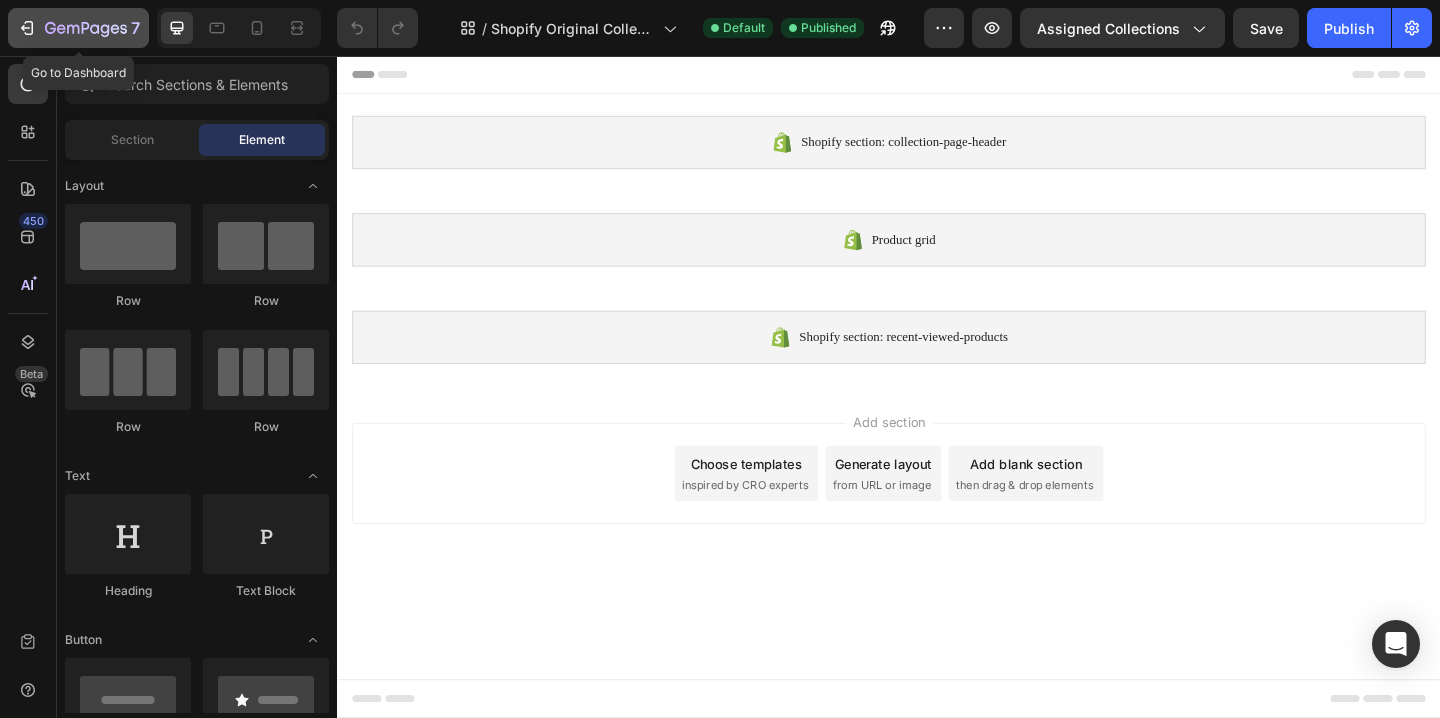 click on "7" 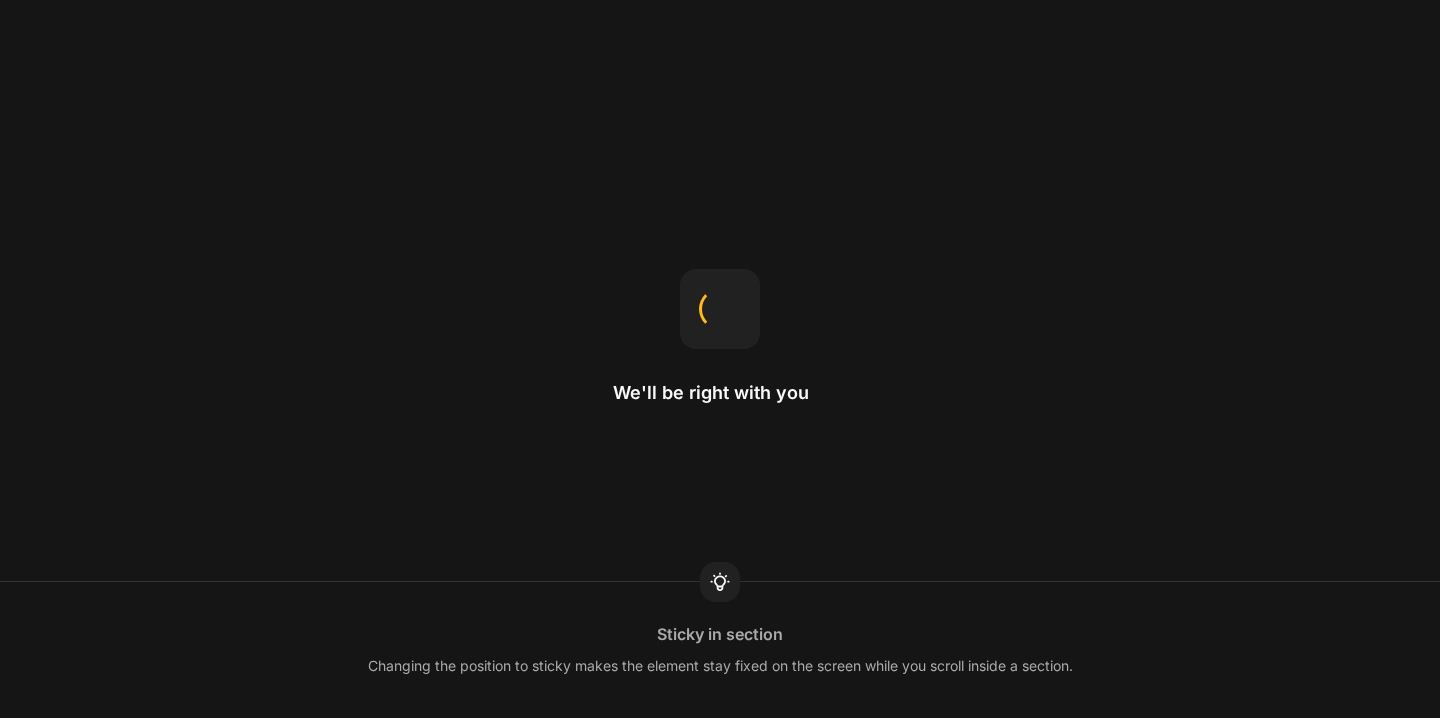 scroll, scrollTop: 0, scrollLeft: 0, axis: both 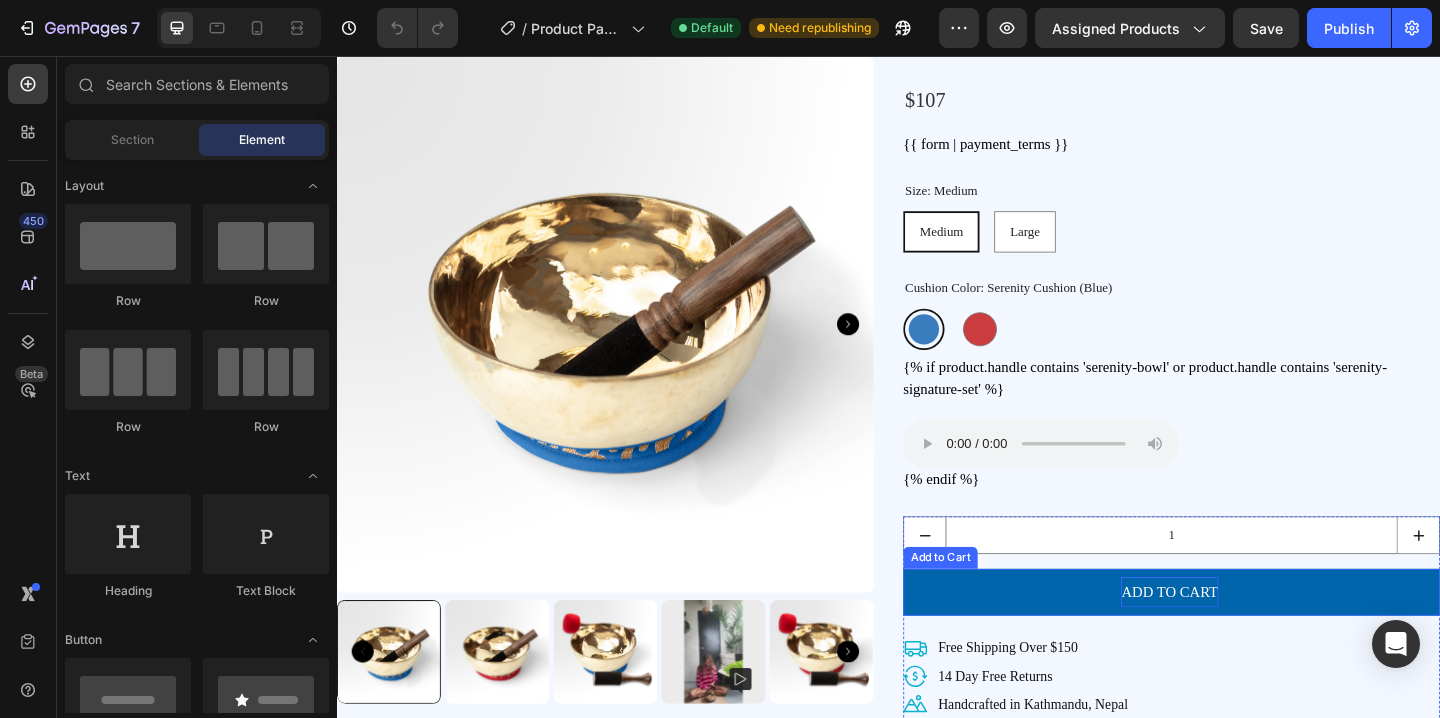 click on "ADD TO CART" at bounding box center (1242, 640) 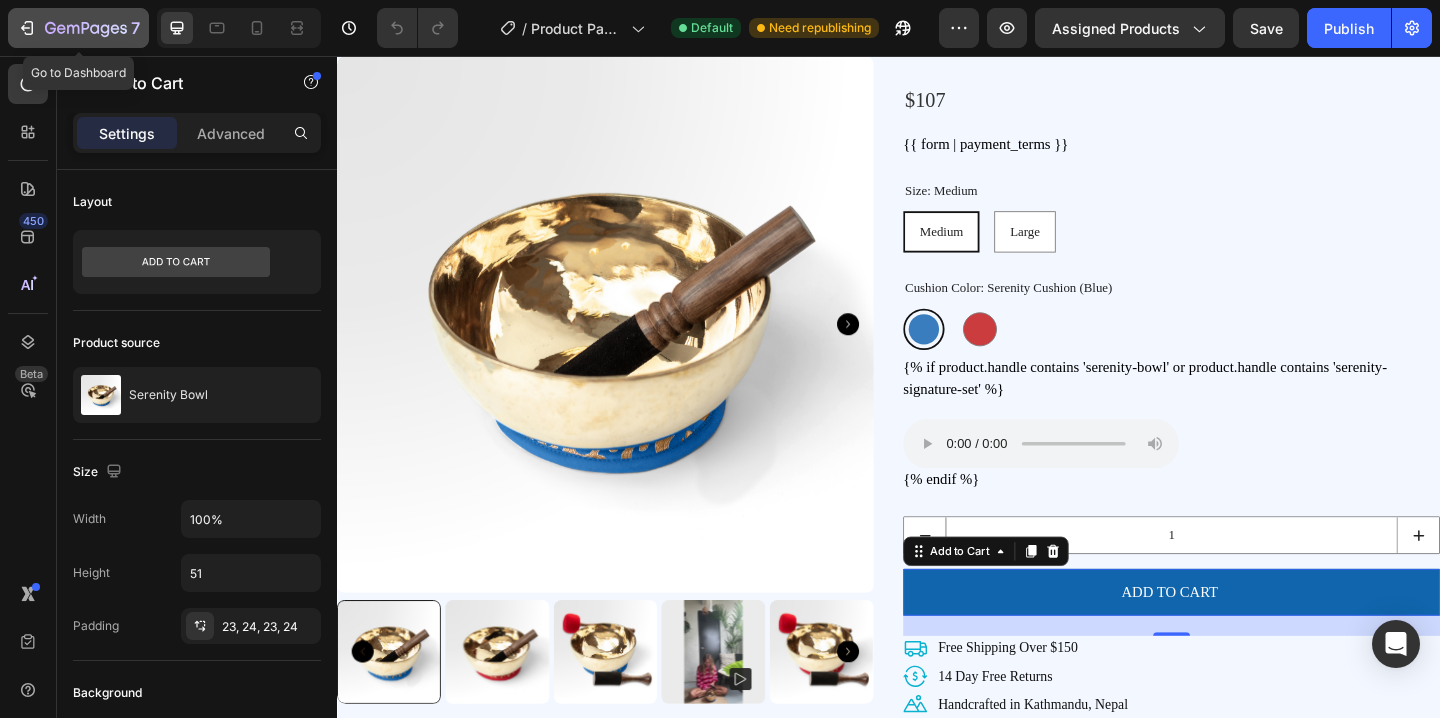 click 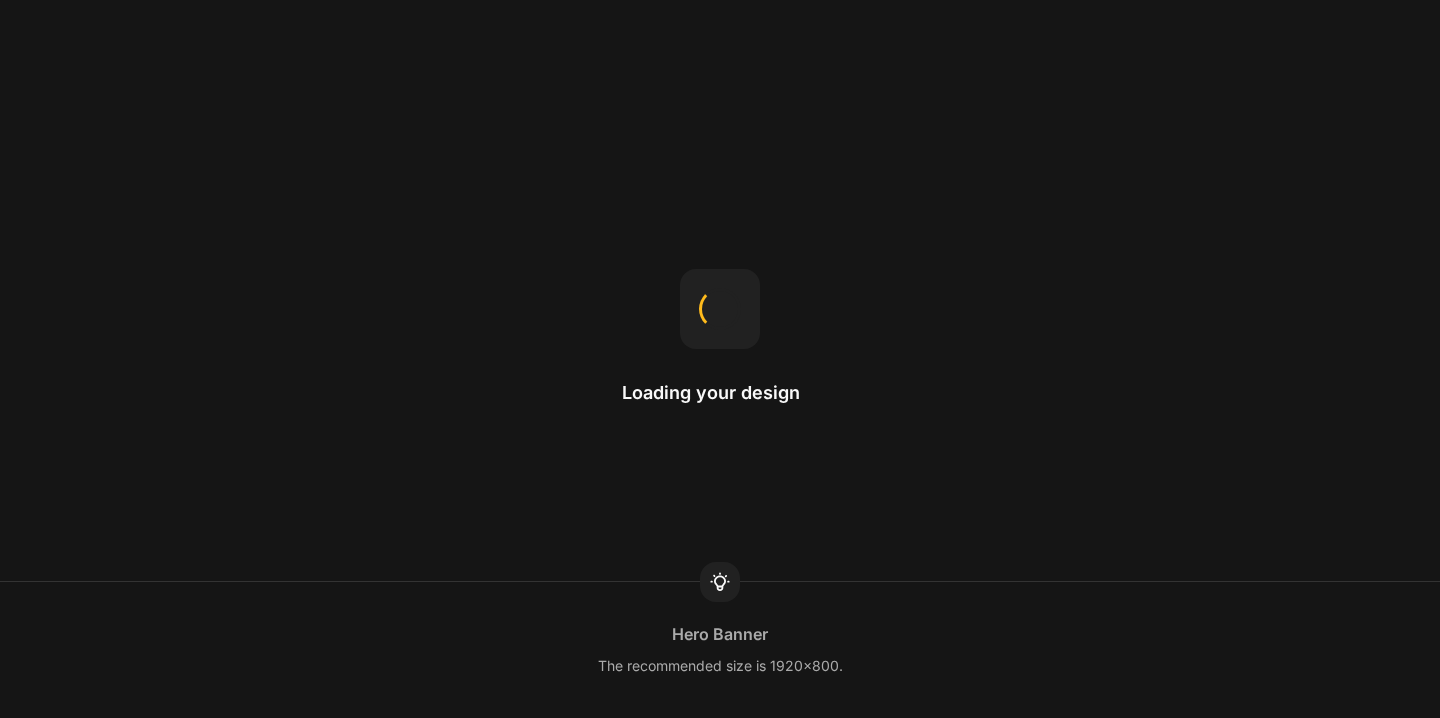 scroll, scrollTop: 0, scrollLeft: 0, axis: both 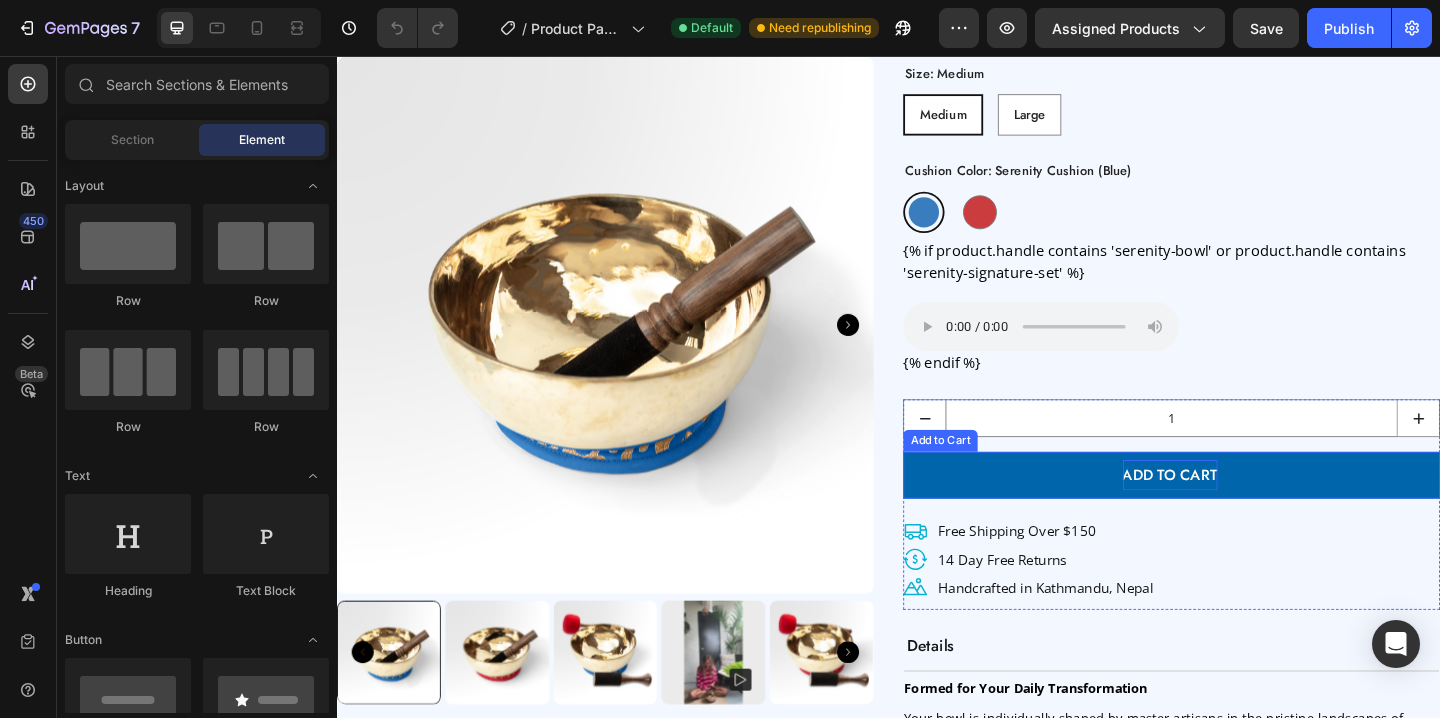click on "ADD TO CART" at bounding box center (1243, 512) 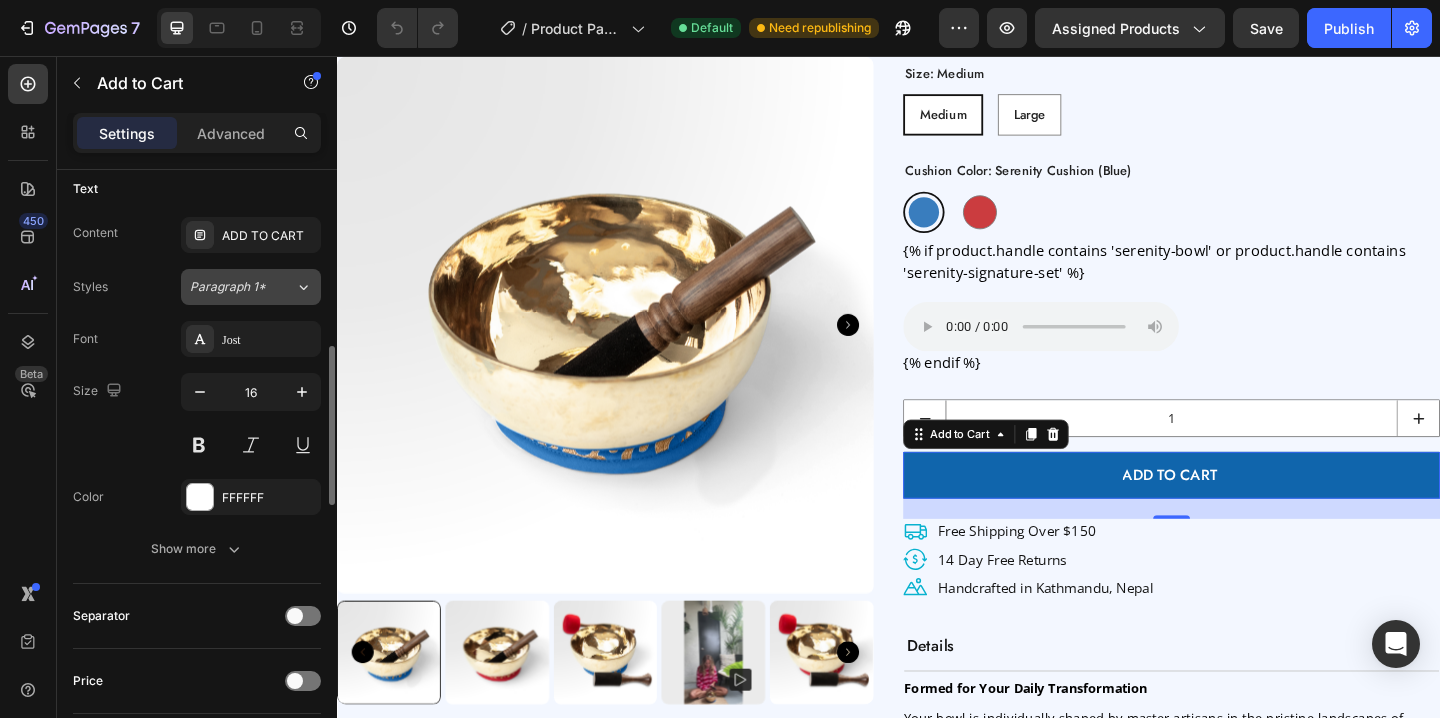 scroll, scrollTop: 908, scrollLeft: 0, axis: vertical 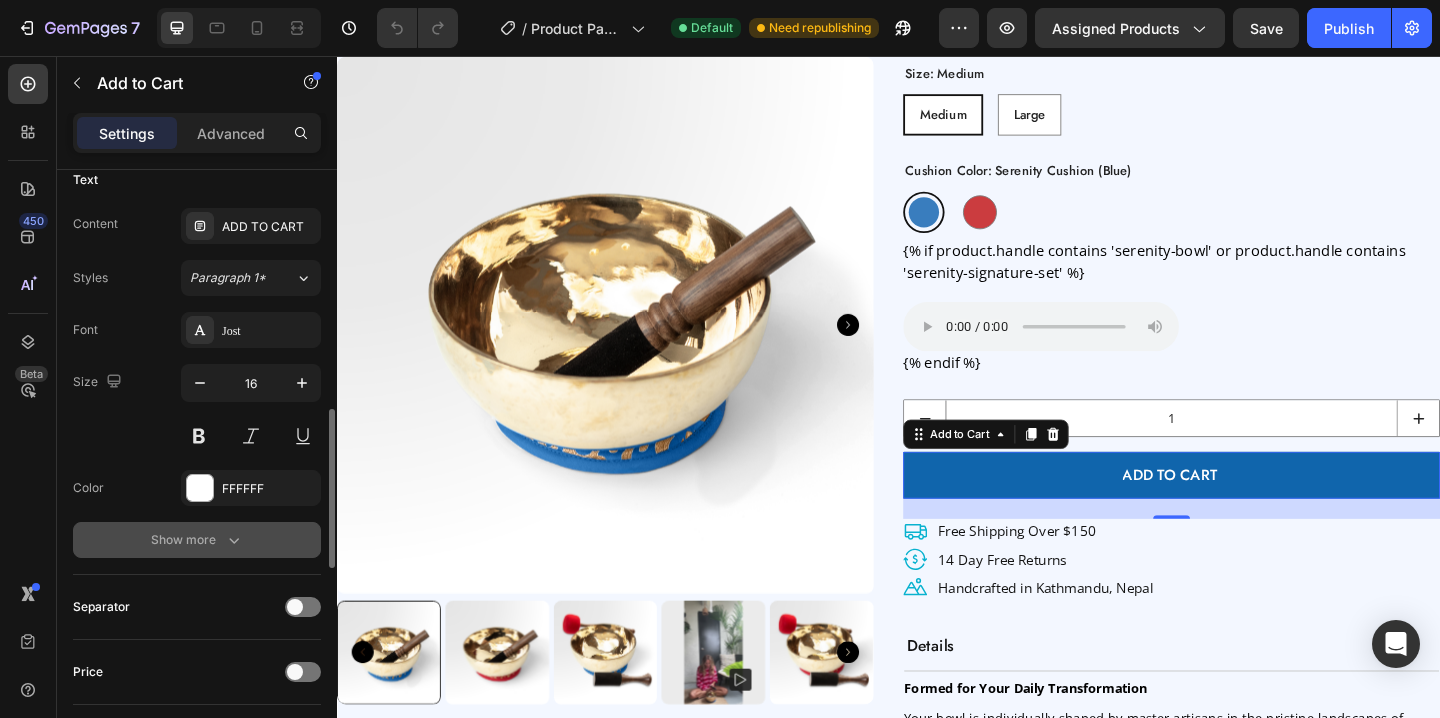 click on "Show more" at bounding box center (197, 540) 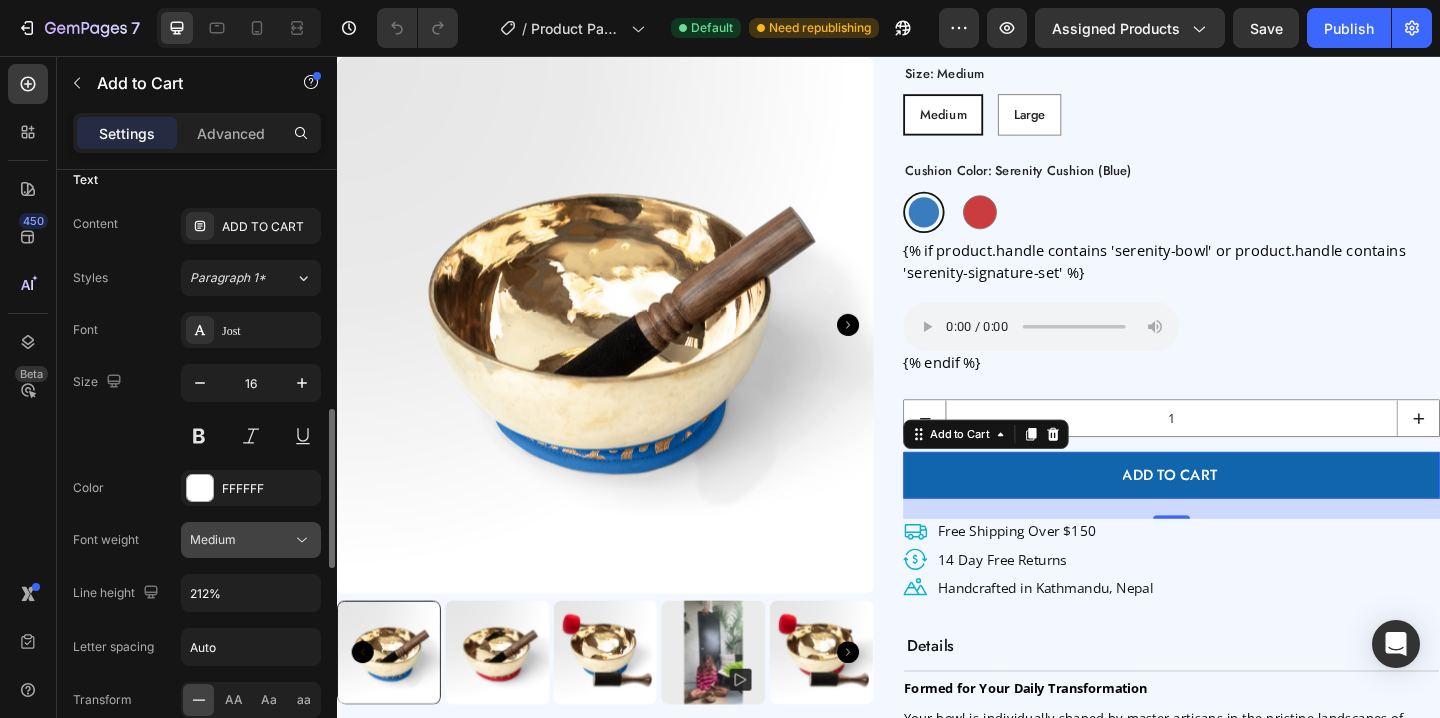 click 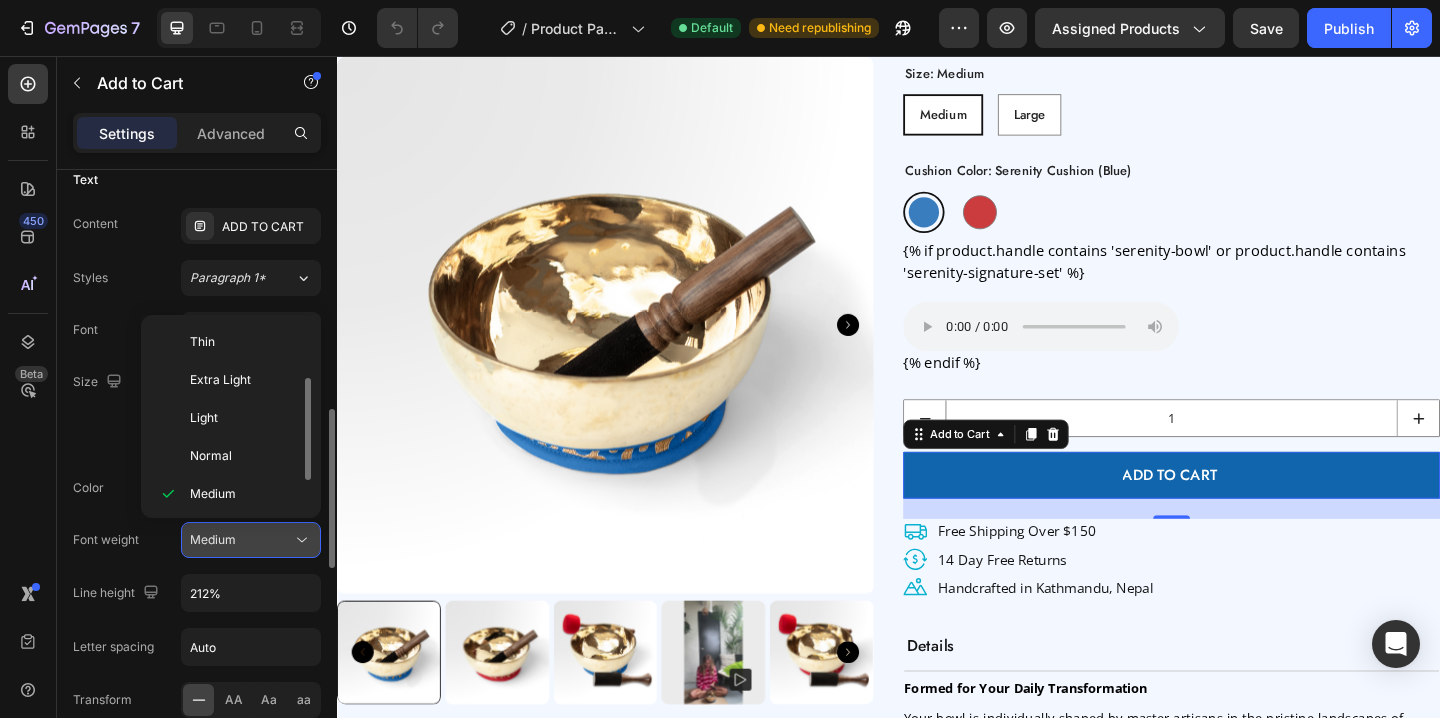 scroll, scrollTop: 36, scrollLeft: 0, axis: vertical 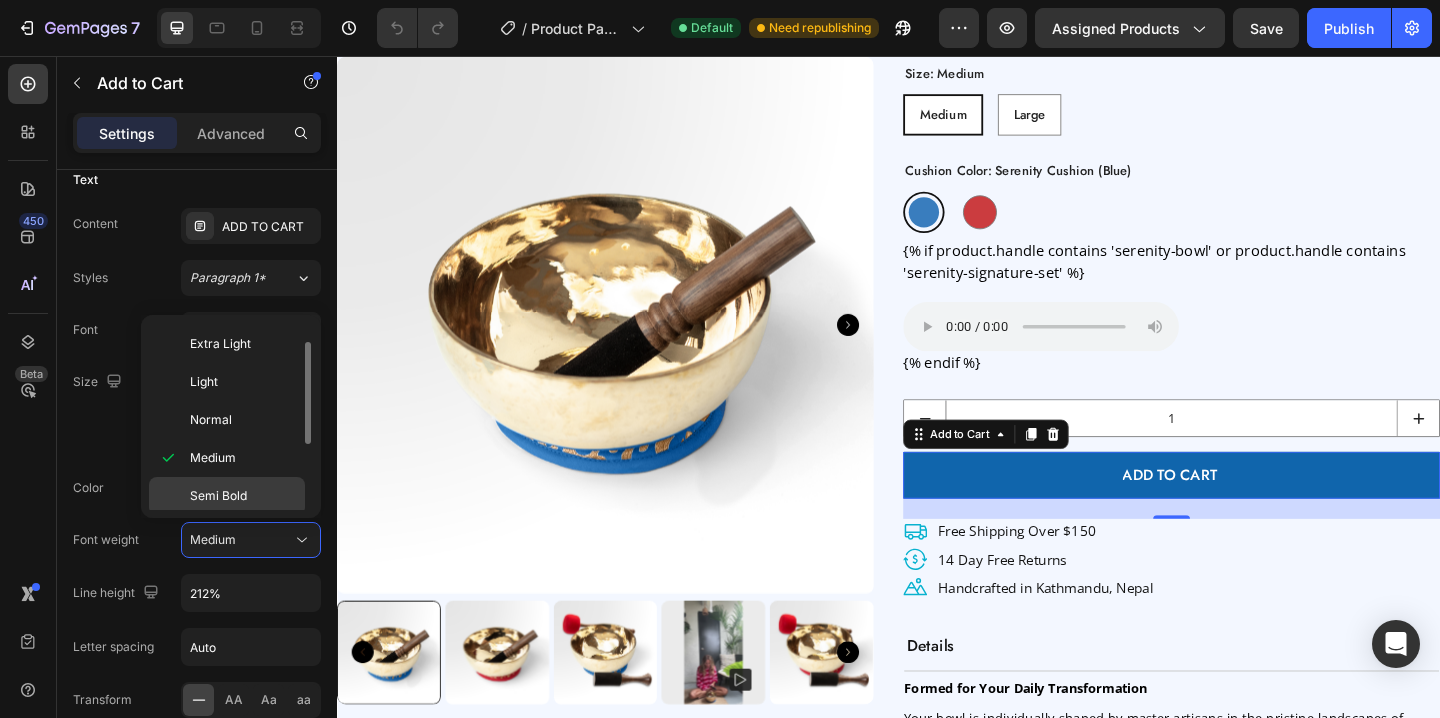 click on "Semi Bold" at bounding box center [243, 496] 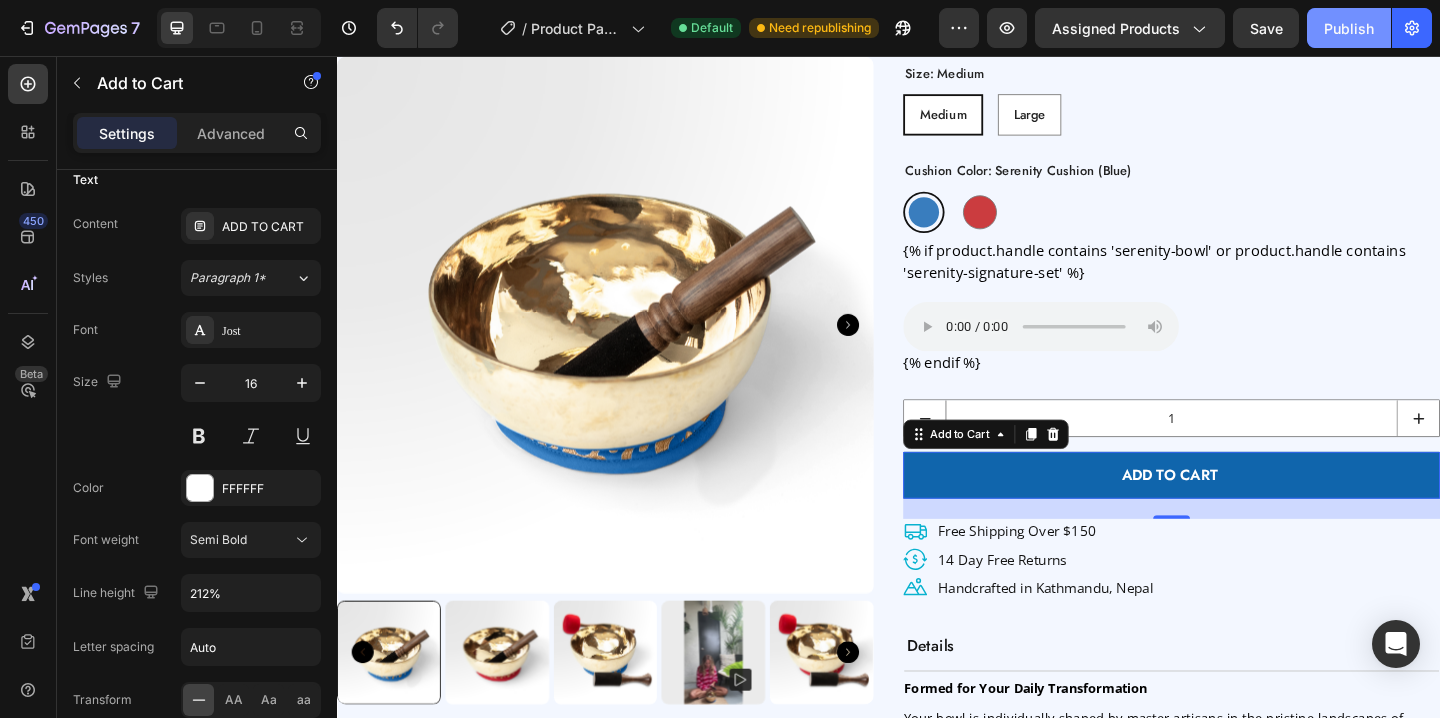 click on "Publish" 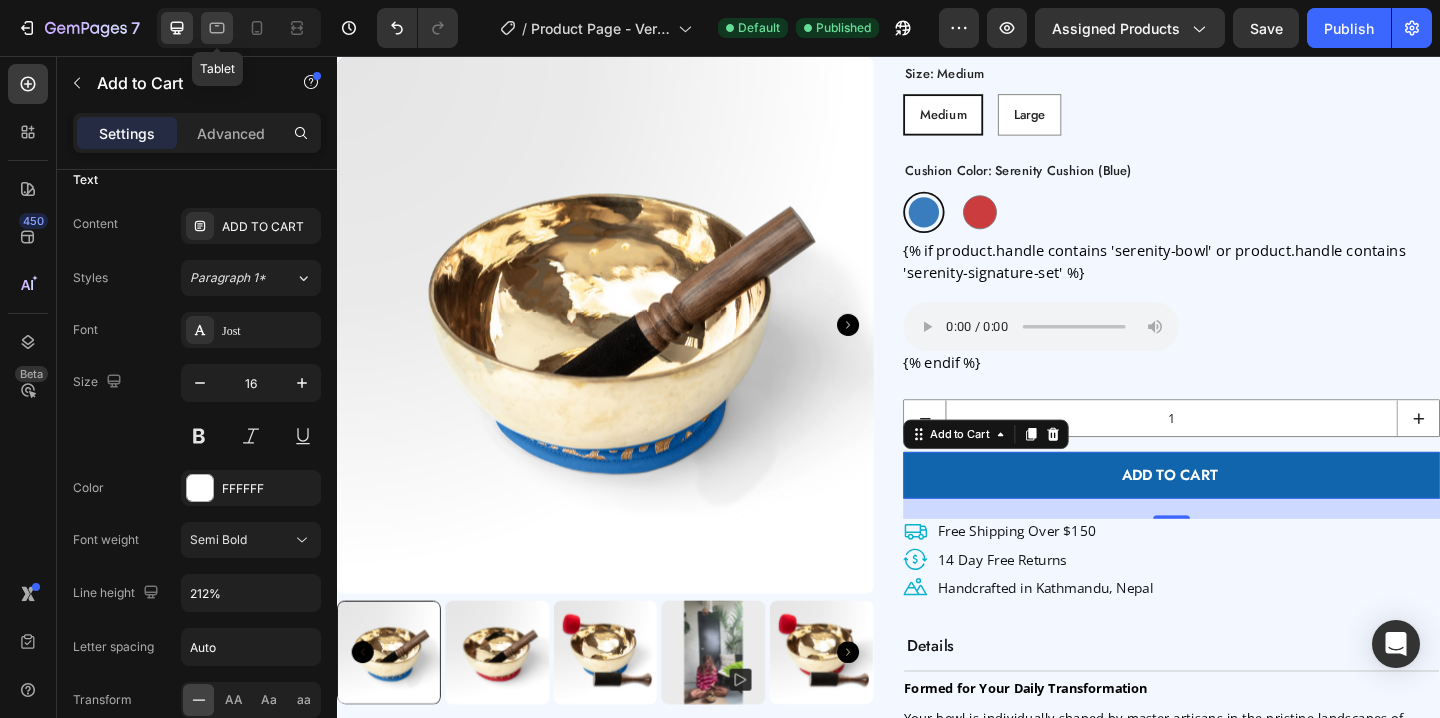 click 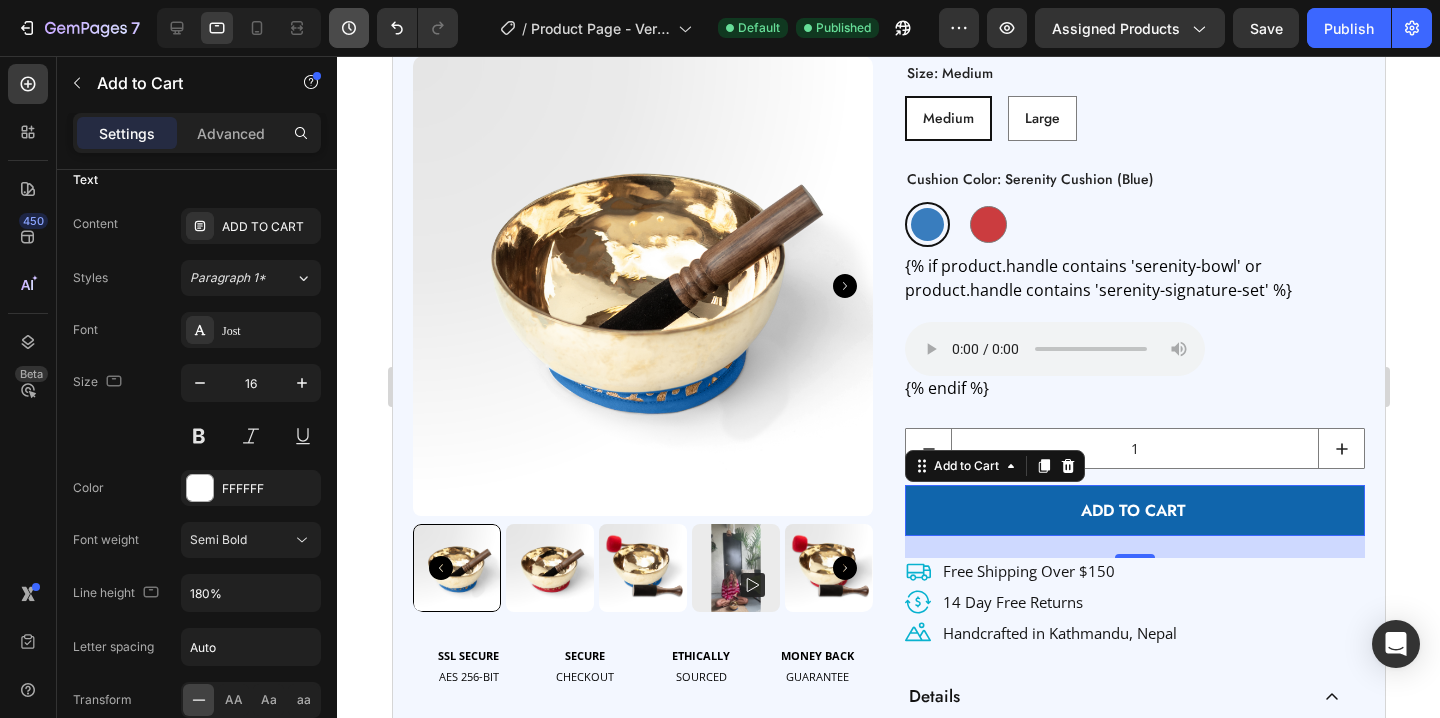 scroll, scrollTop: 835, scrollLeft: 0, axis: vertical 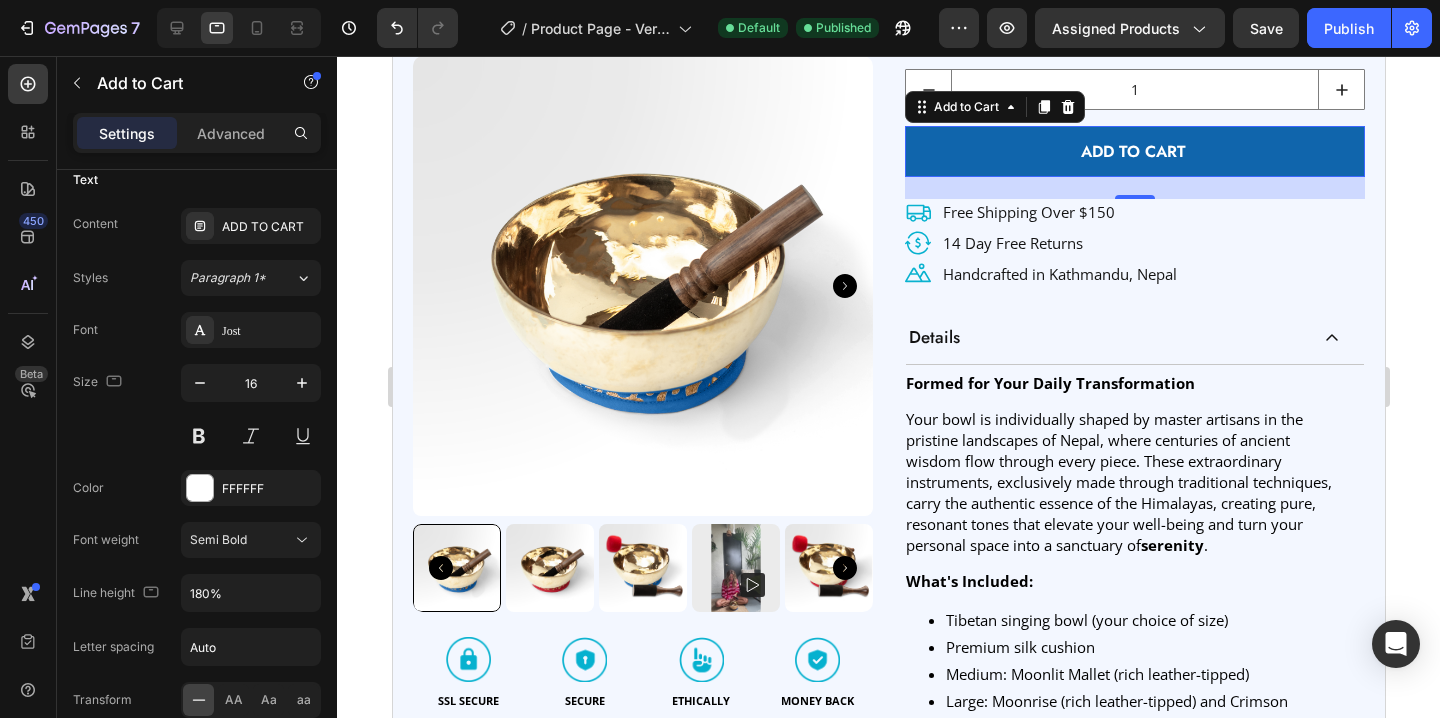 click at bounding box center (239, 28) 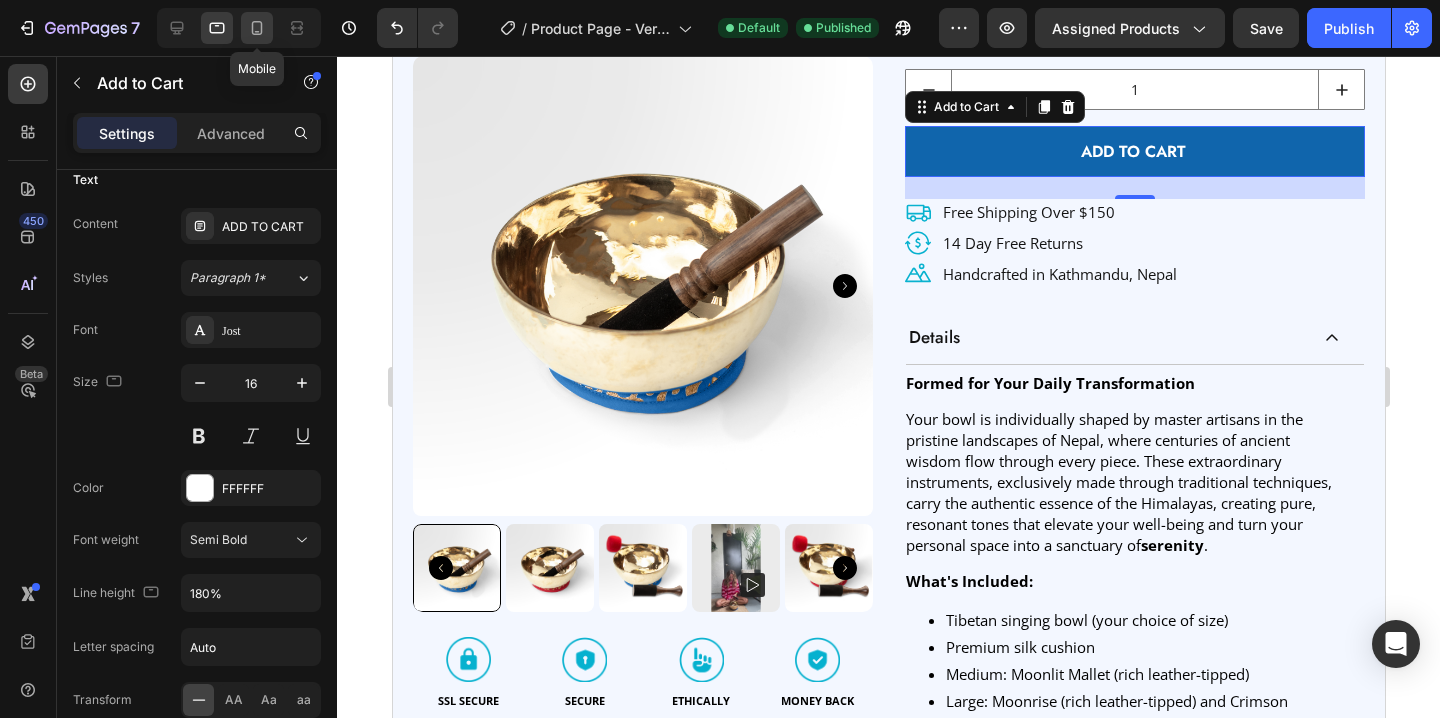 click 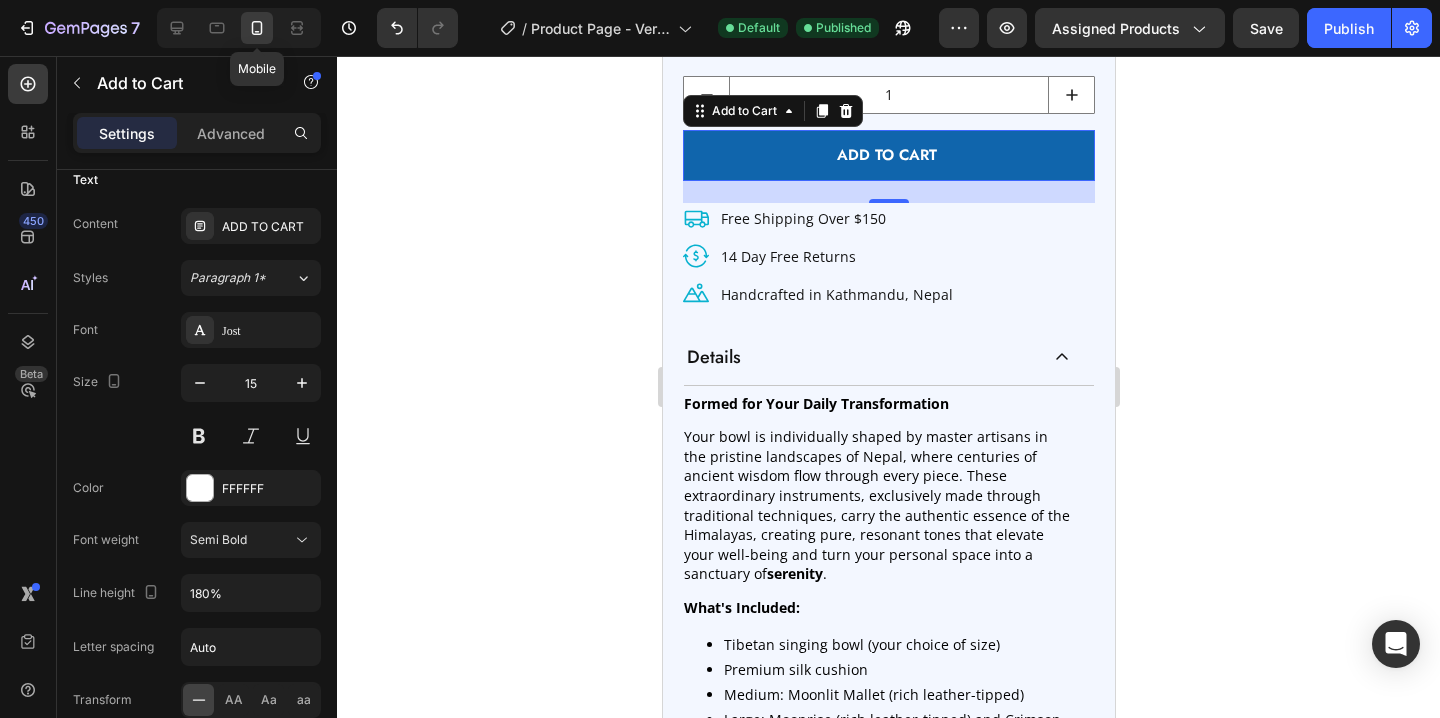 scroll, scrollTop: 1479, scrollLeft: 0, axis: vertical 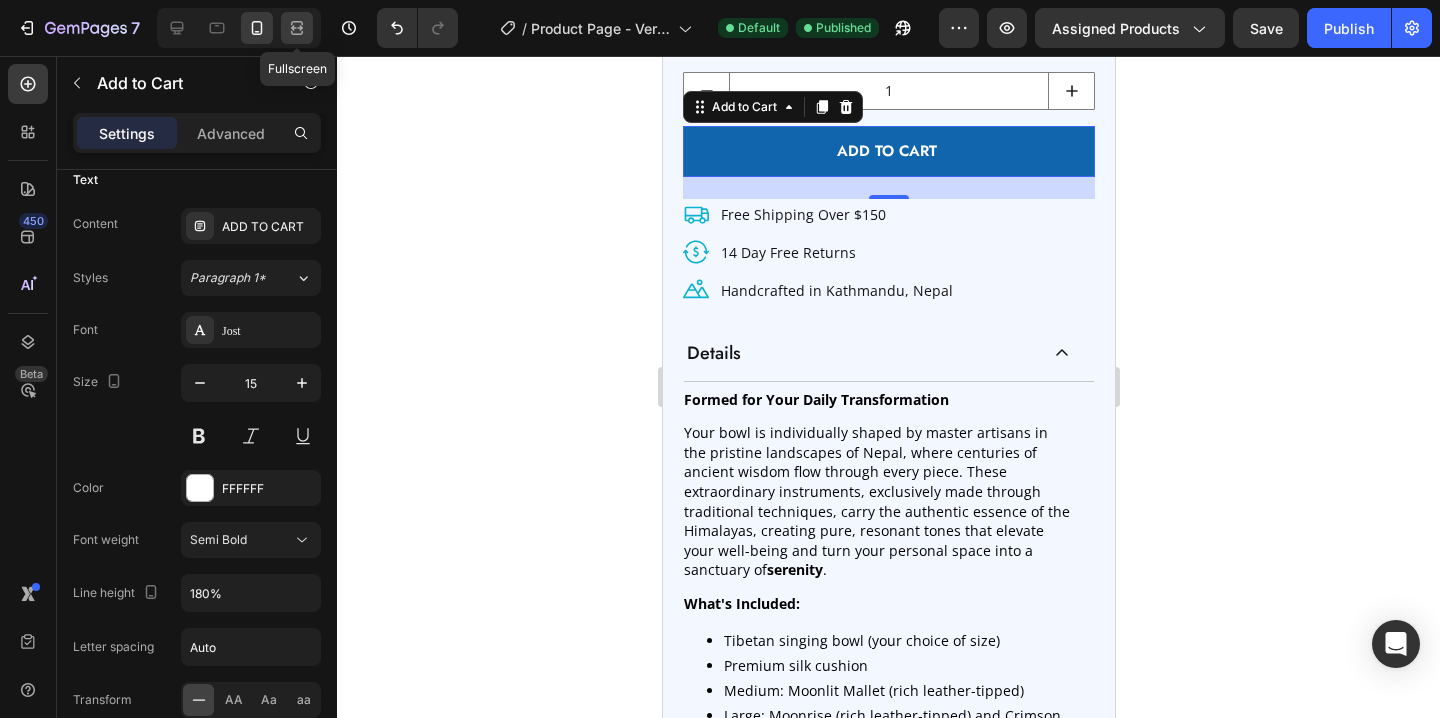 click 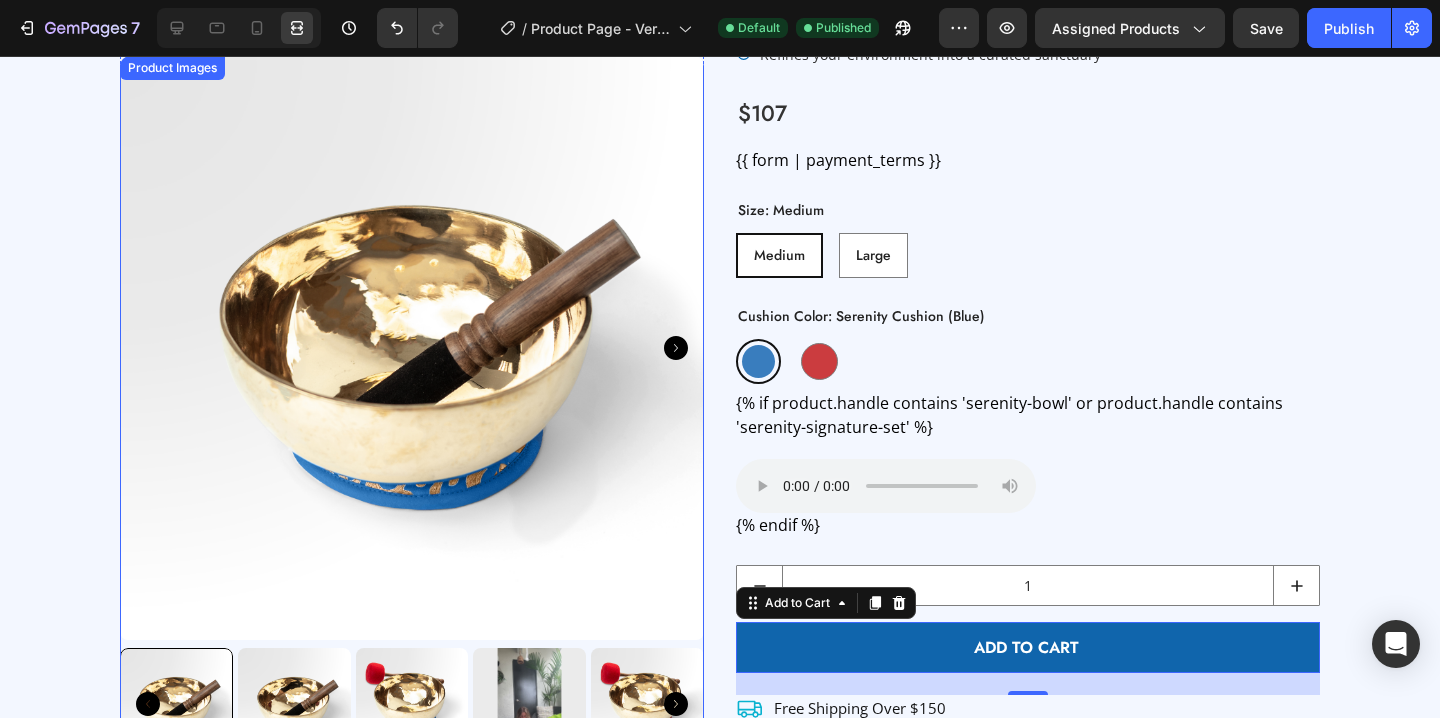 scroll, scrollTop: 0, scrollLeft: 0, axis: both 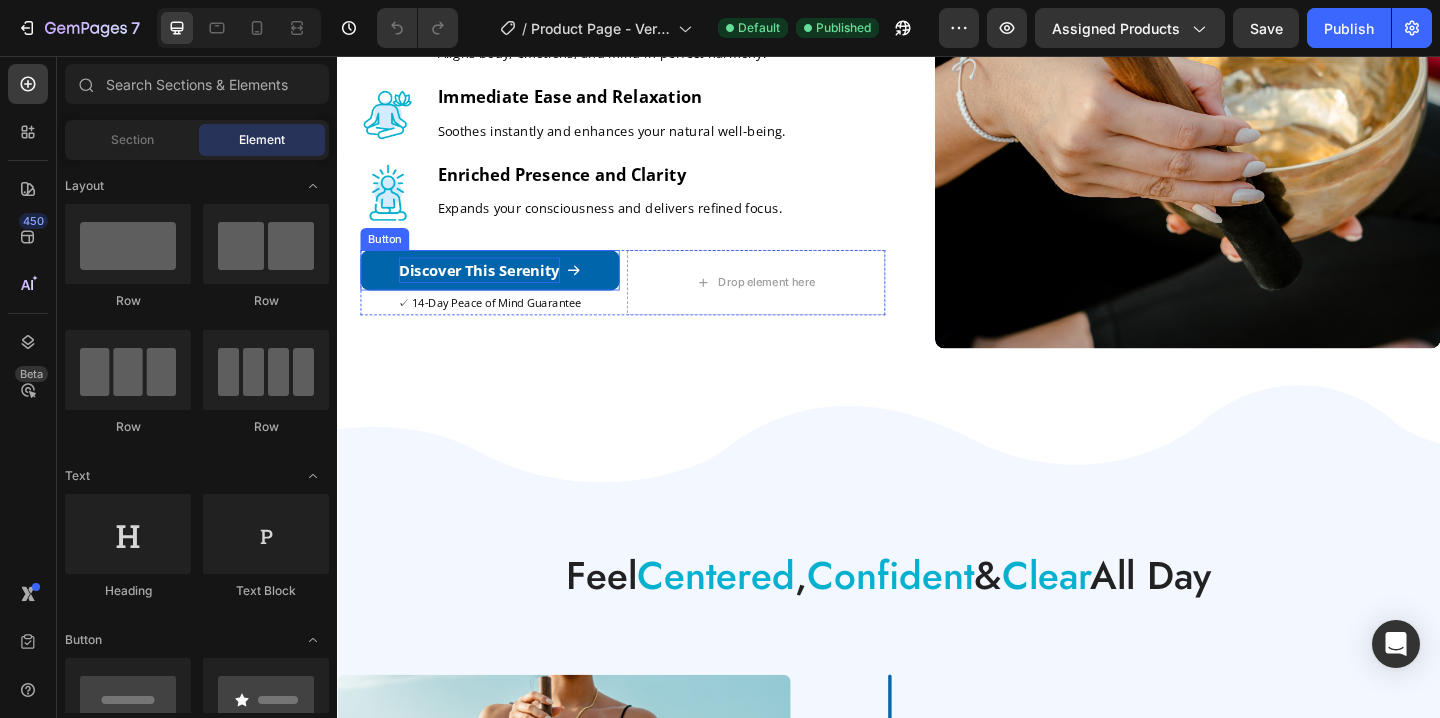 click on "Discover This Serenity" at bounding box center (491, 289) 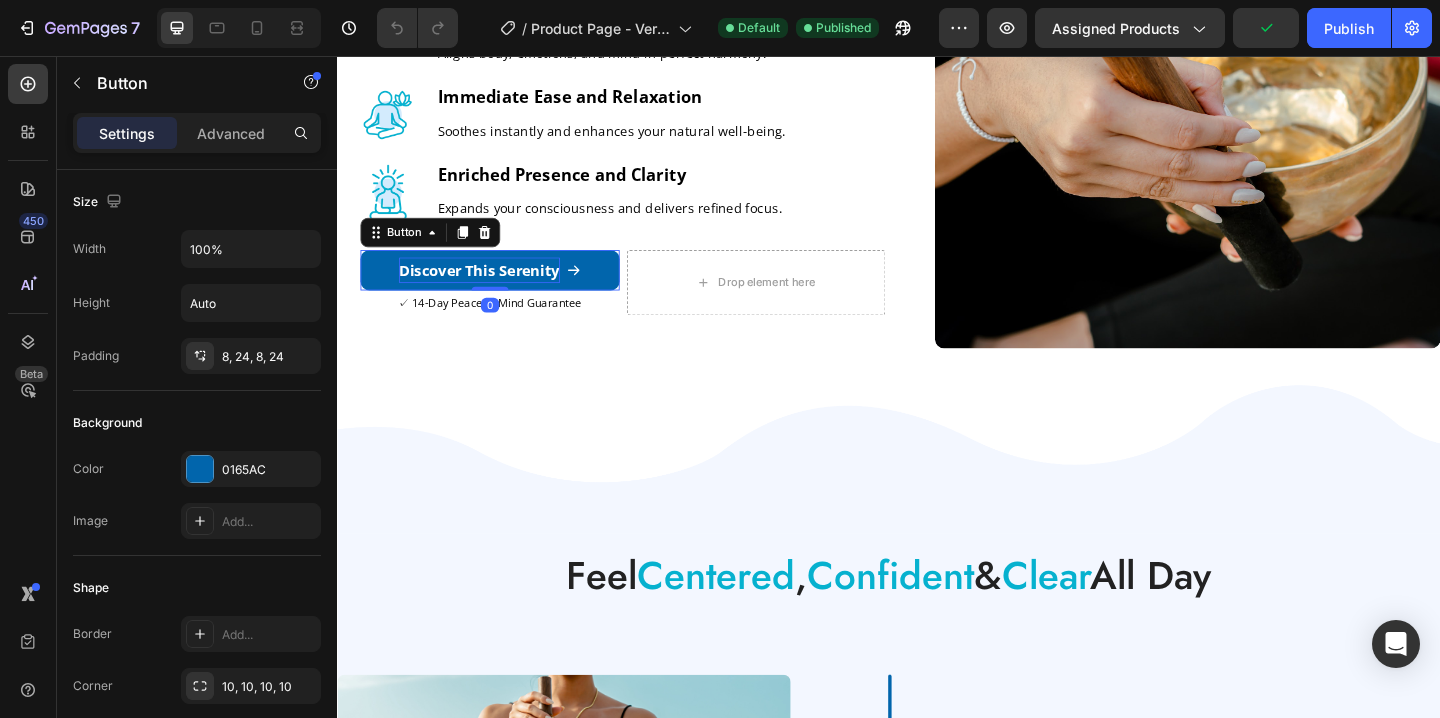 click on "Discover This Serenity" at bounding box center [491, 289] 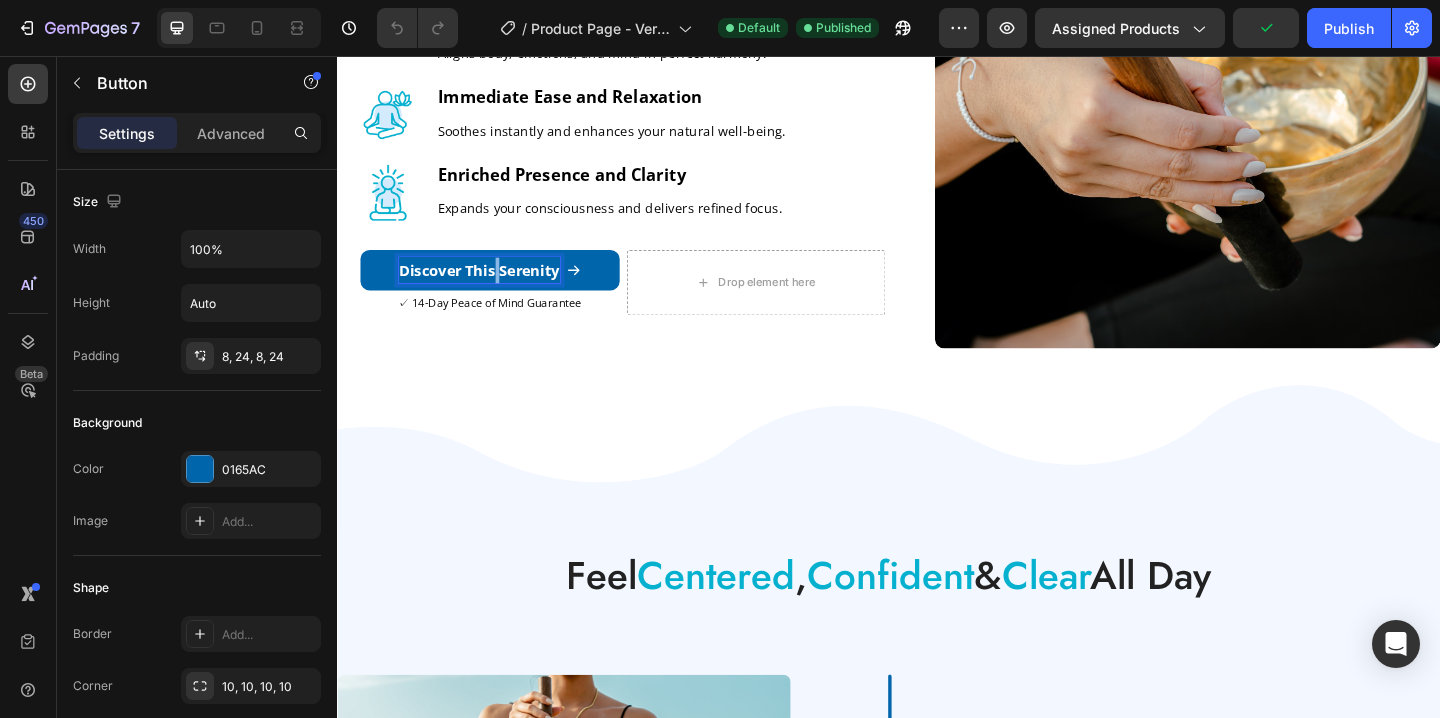 click on "Discover This Serenity" at bounding box center [491, 289] 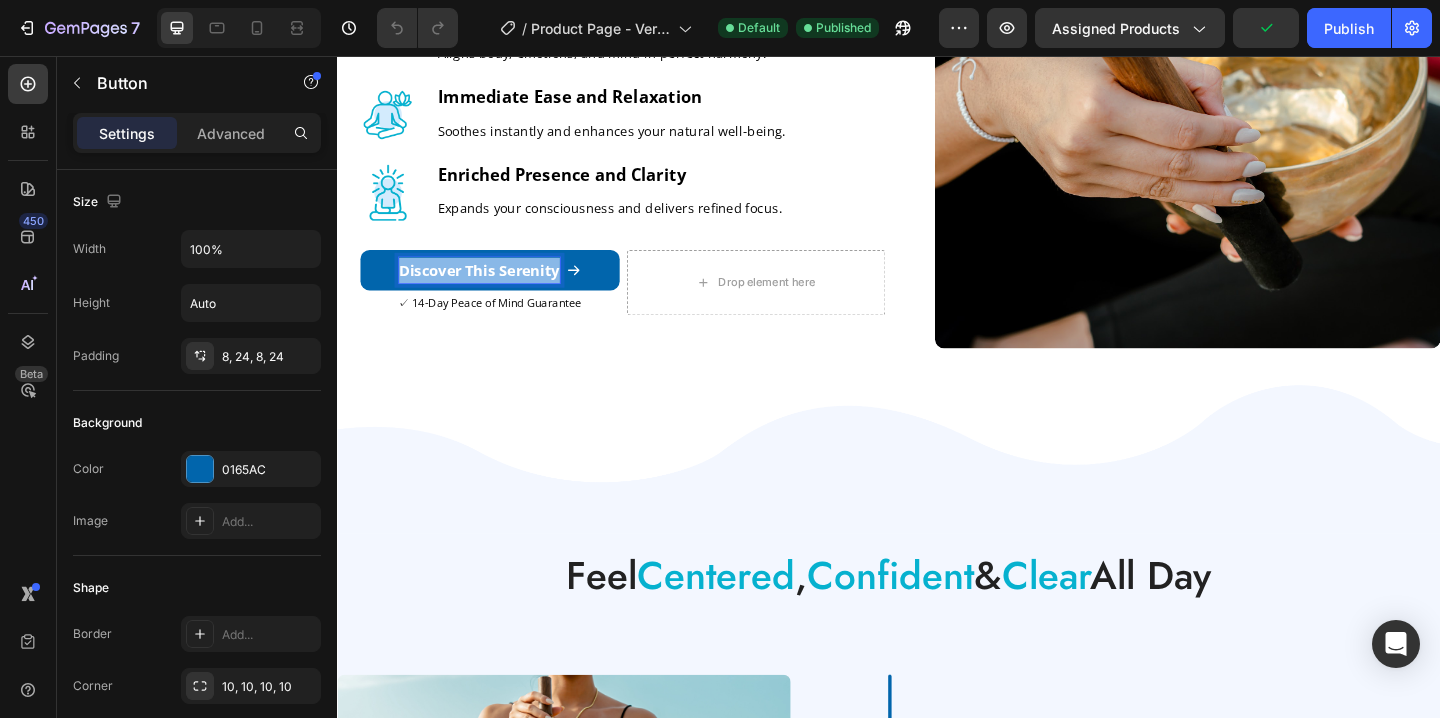 click on "Discover This Serenity" at bounding box center [491, 289] 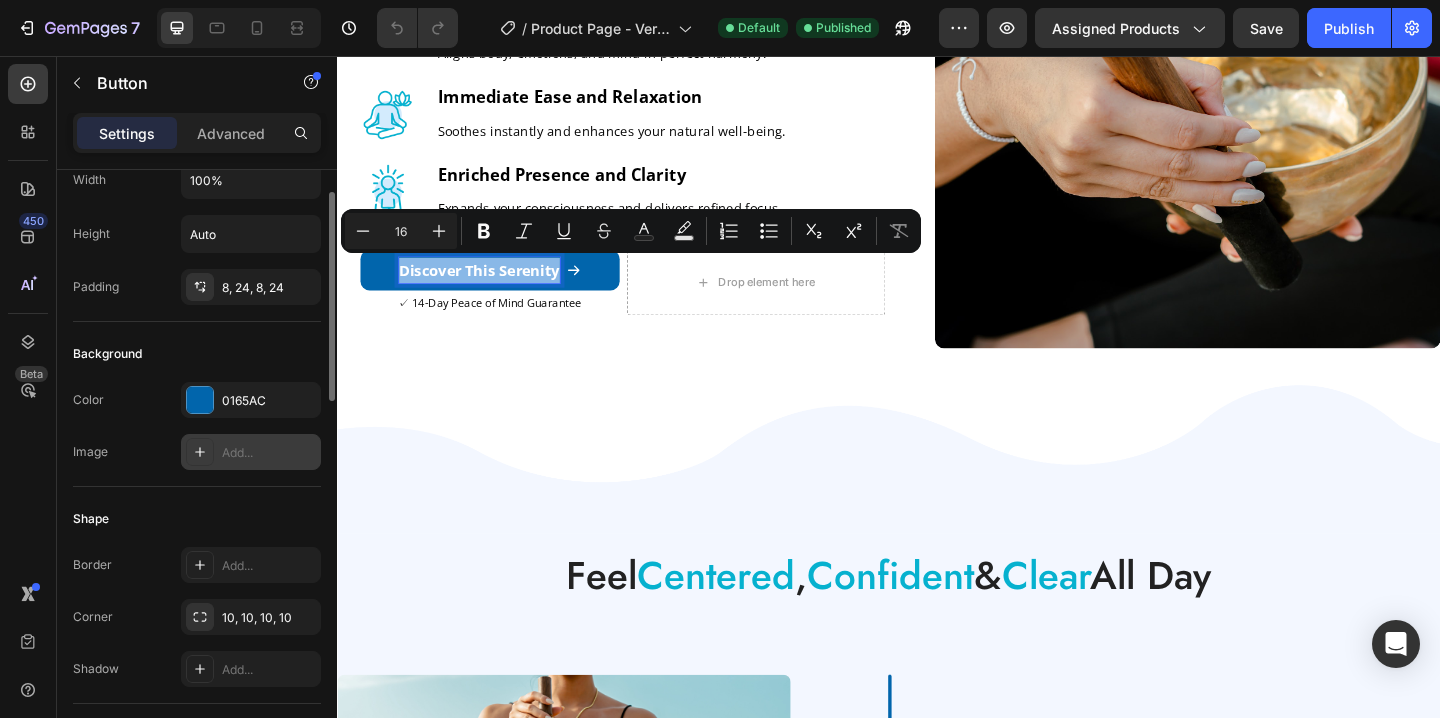 scroll, scrollTop: 0, scrollLeft: 0, axis: both 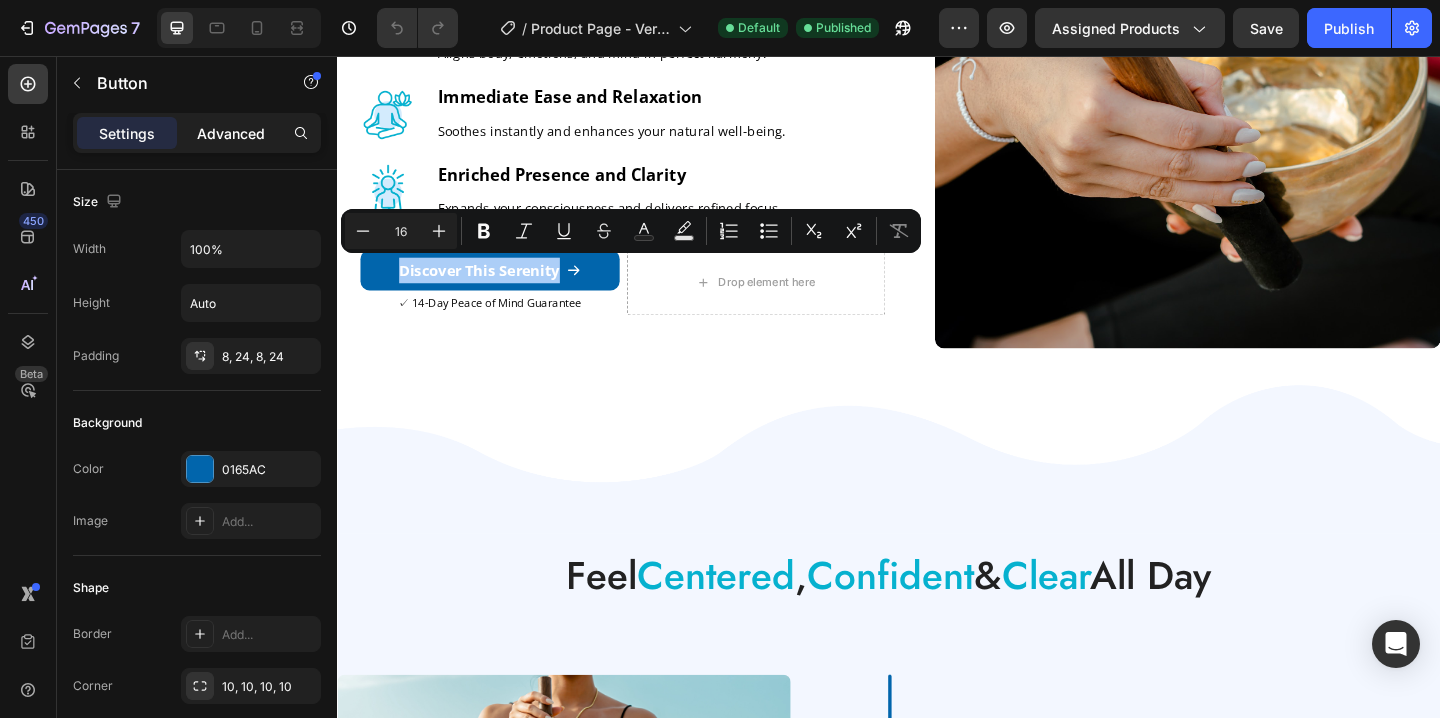 click on "Advanced" at bounding box center [231, 133] 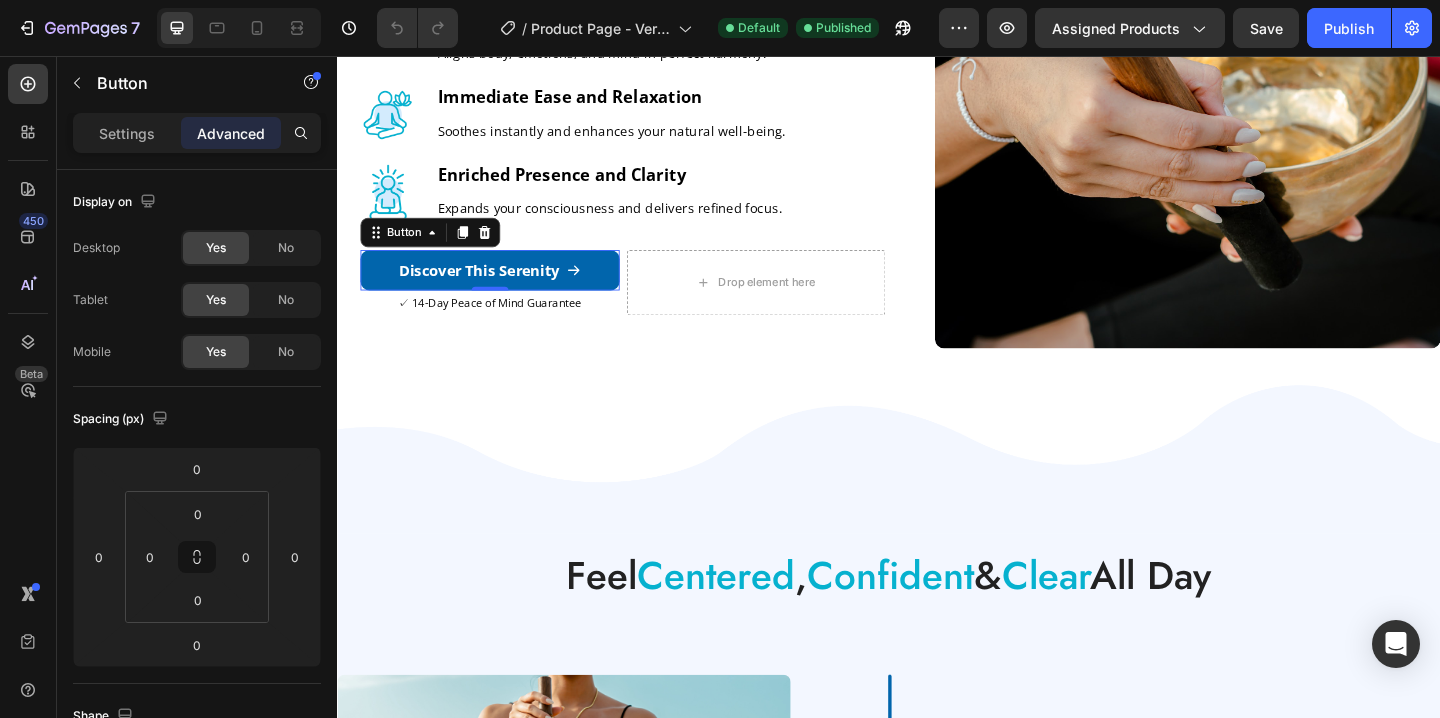 scroll, scrollTop: 783, scrollLeft: 0, axis: vertical 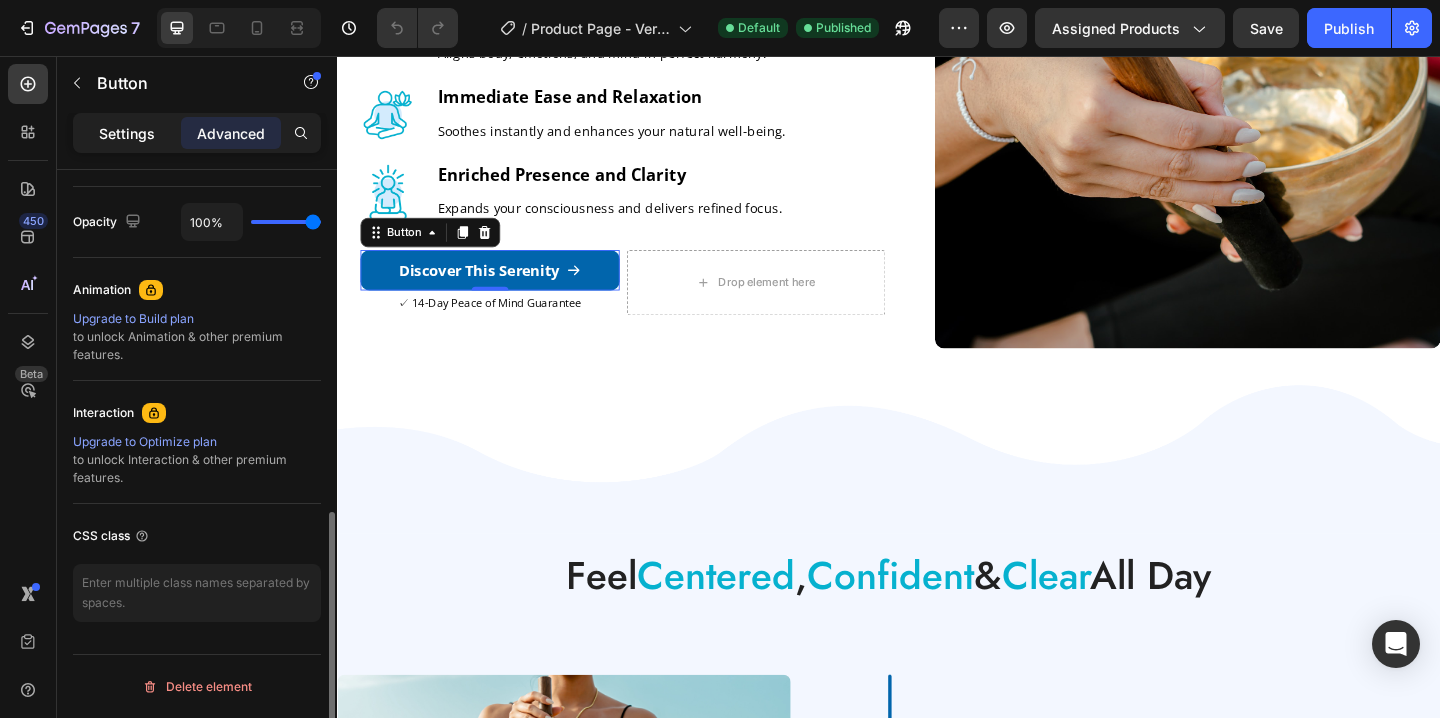 click on "Settings" at bounding box center [127, 133] 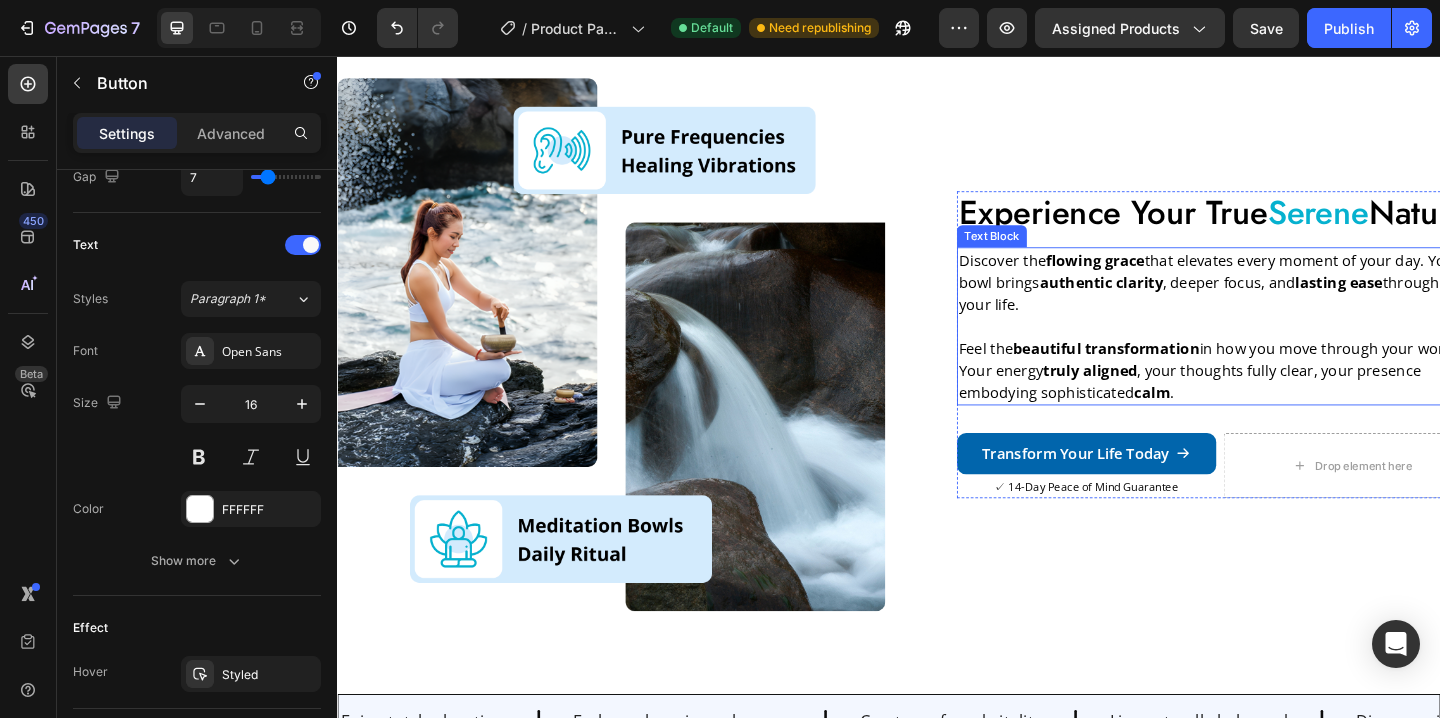 scroll, scrollTop: 4926, scrollLeft: 0, axis: vertical 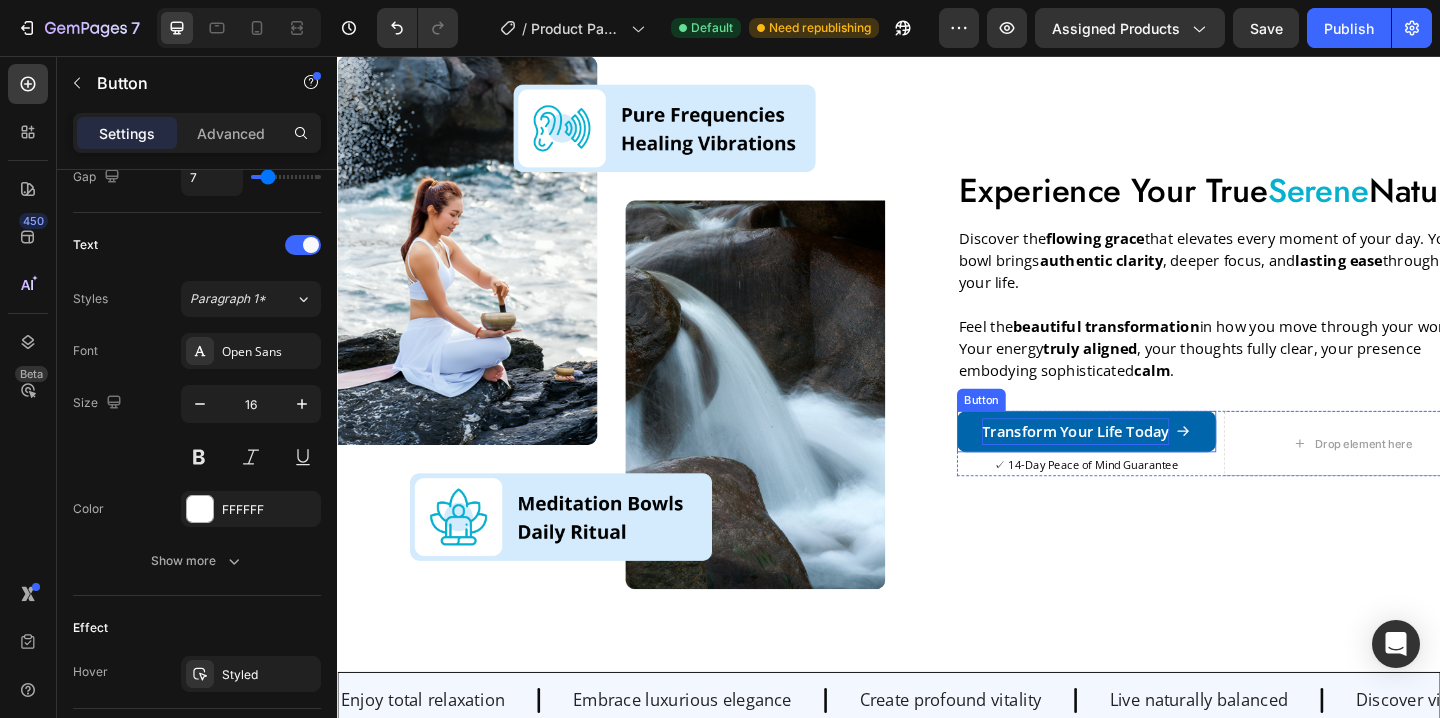 click on "Transform Your Life Today" at bounding box center (1140, 464) 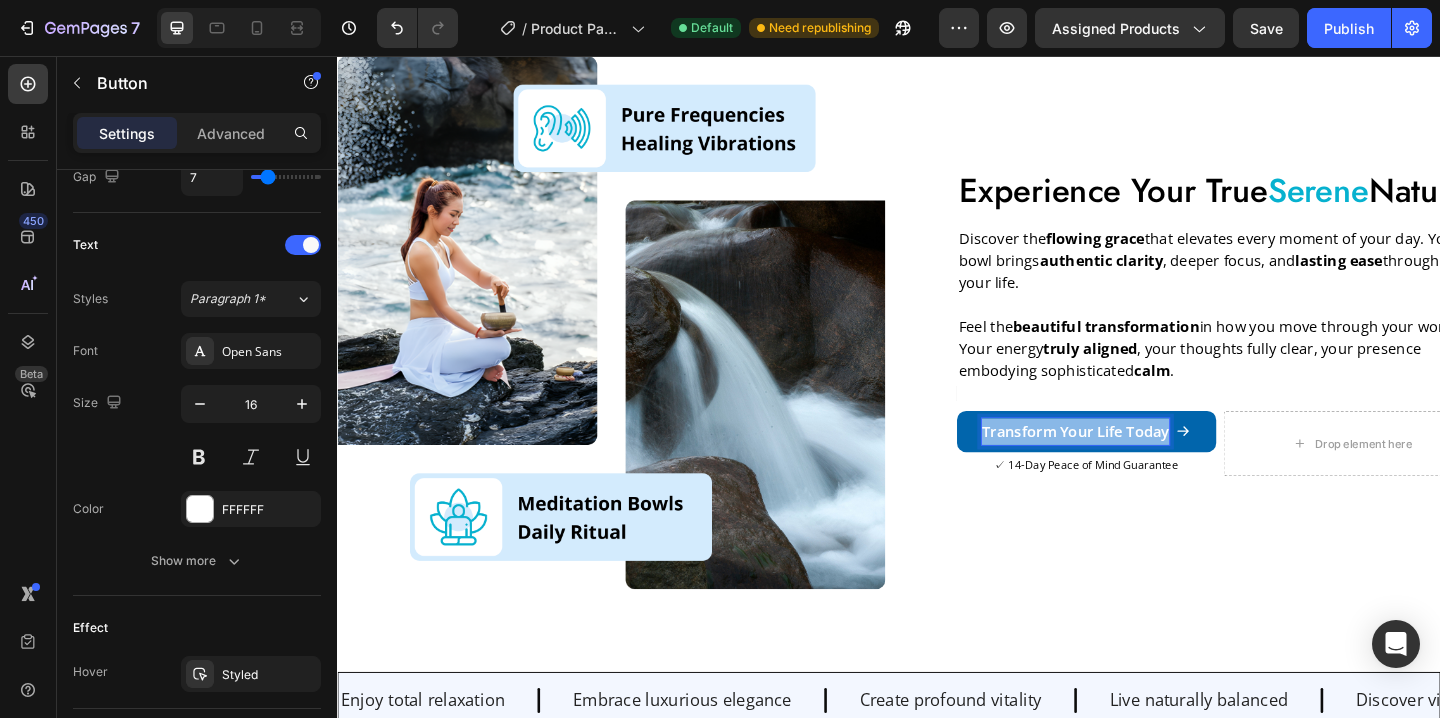 click on "Transform Your Life Today" at bounding box center (1140, 464) 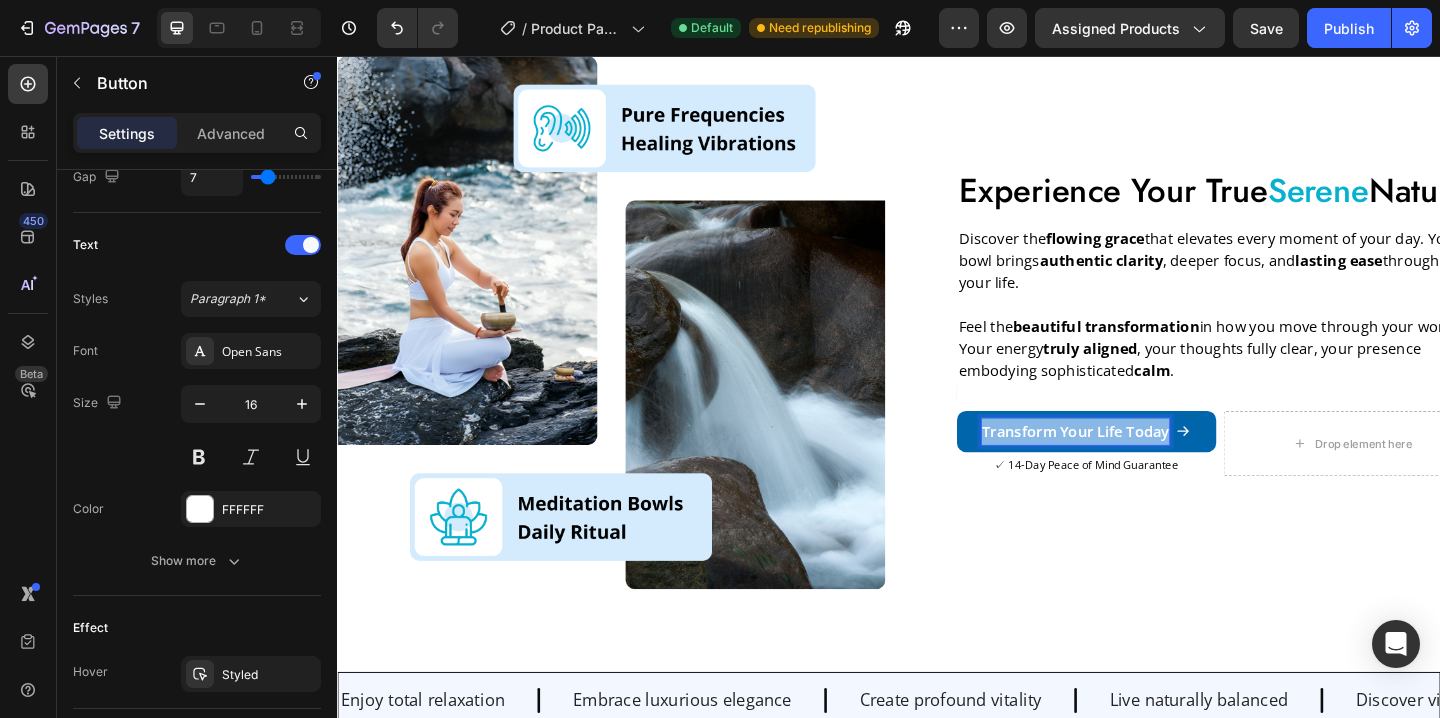 click on "Transform Your Life Today" at bounding box center (1140, 464) 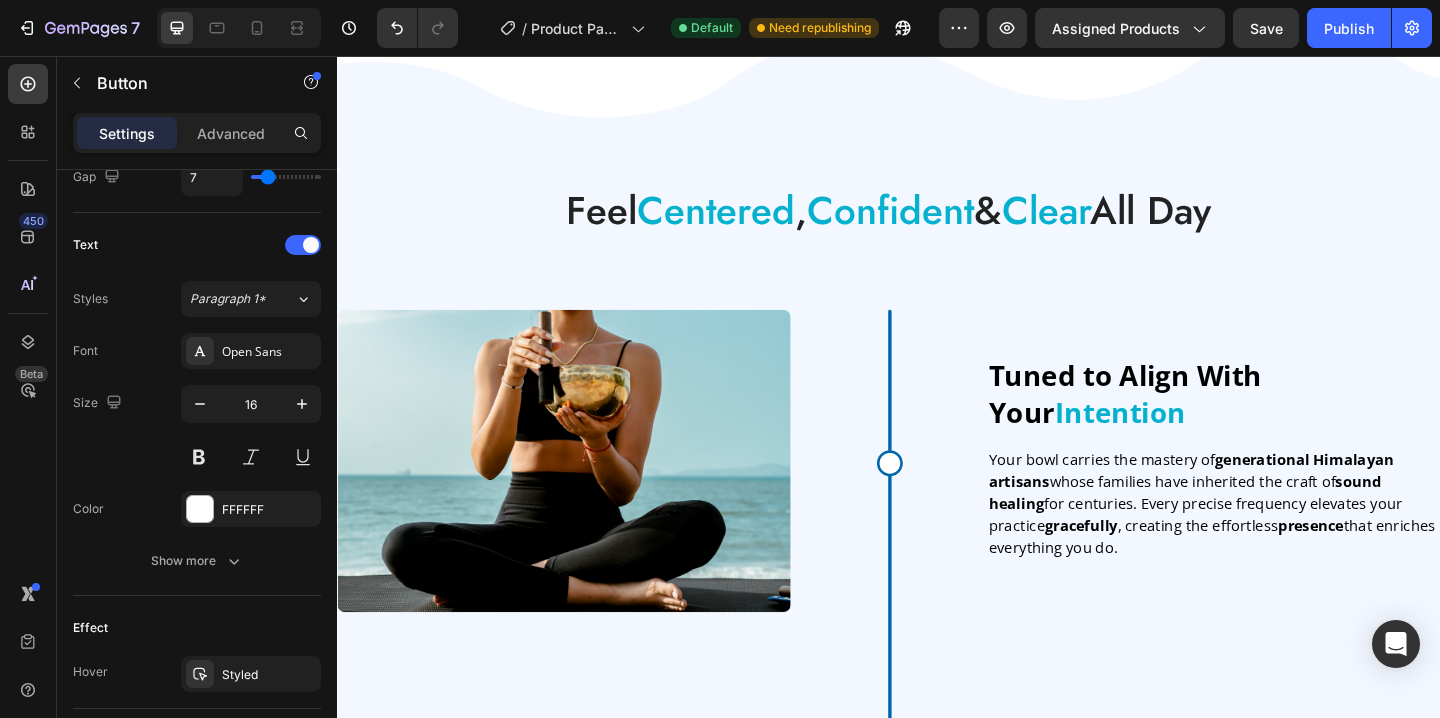 scroll, scrollTop: 2777, scrollLeft: 0, axis: vertical 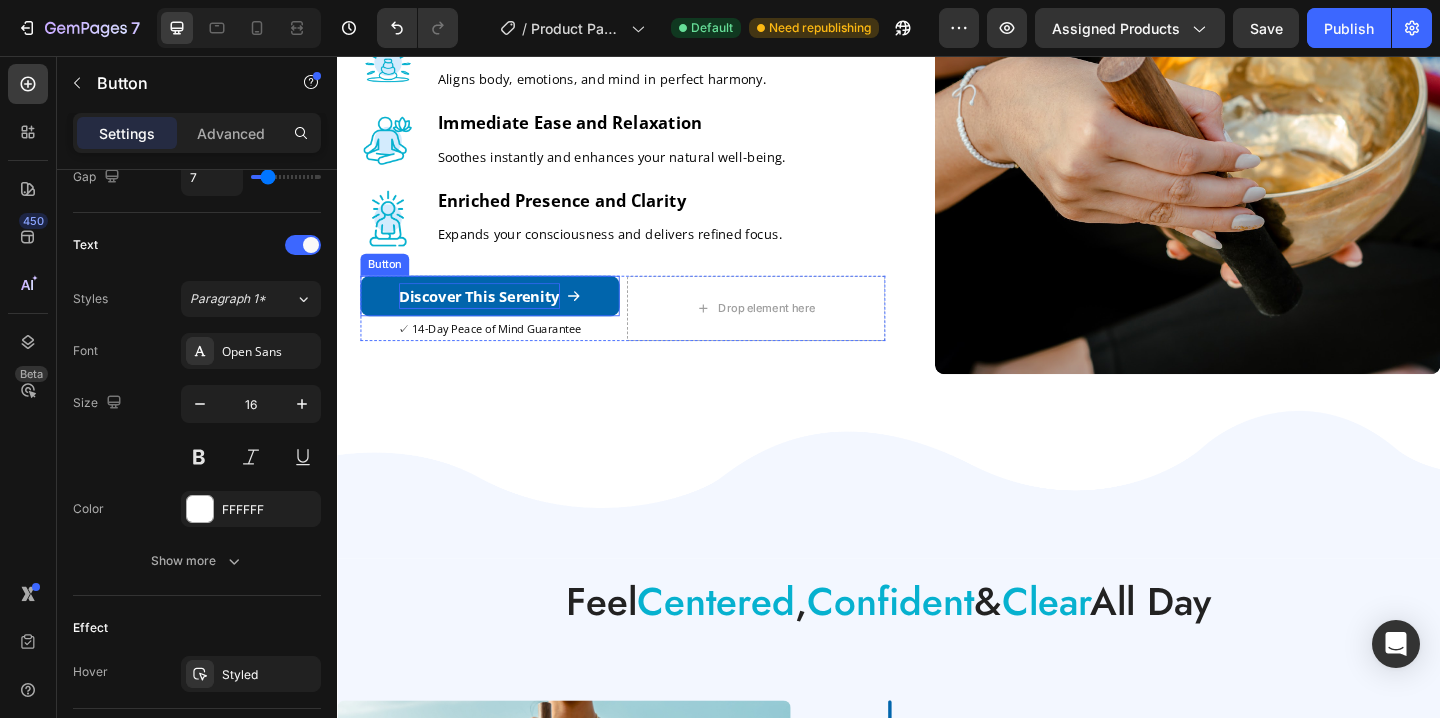 click on "Discover This Serenity" at bounding box center (491, 317) 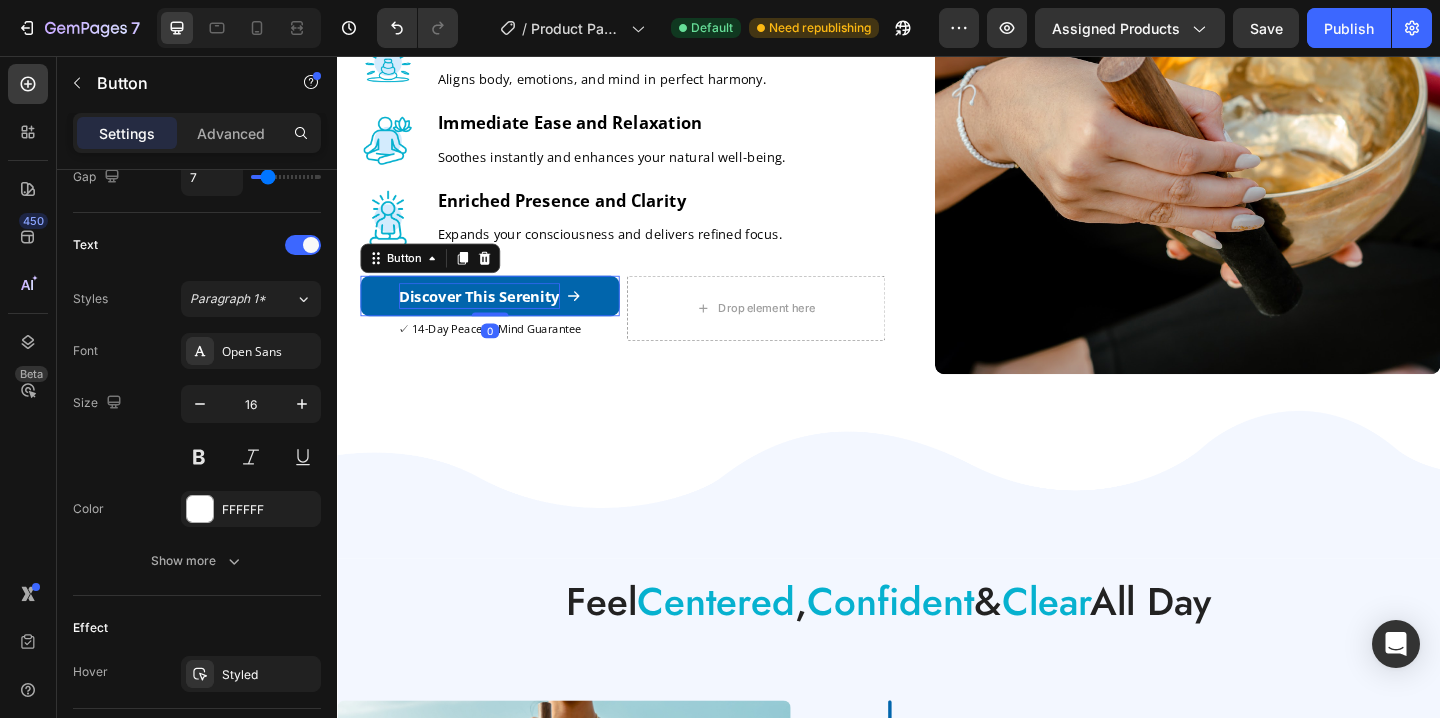 click on "Discover This Serenity" at bounding box center [491, 317] 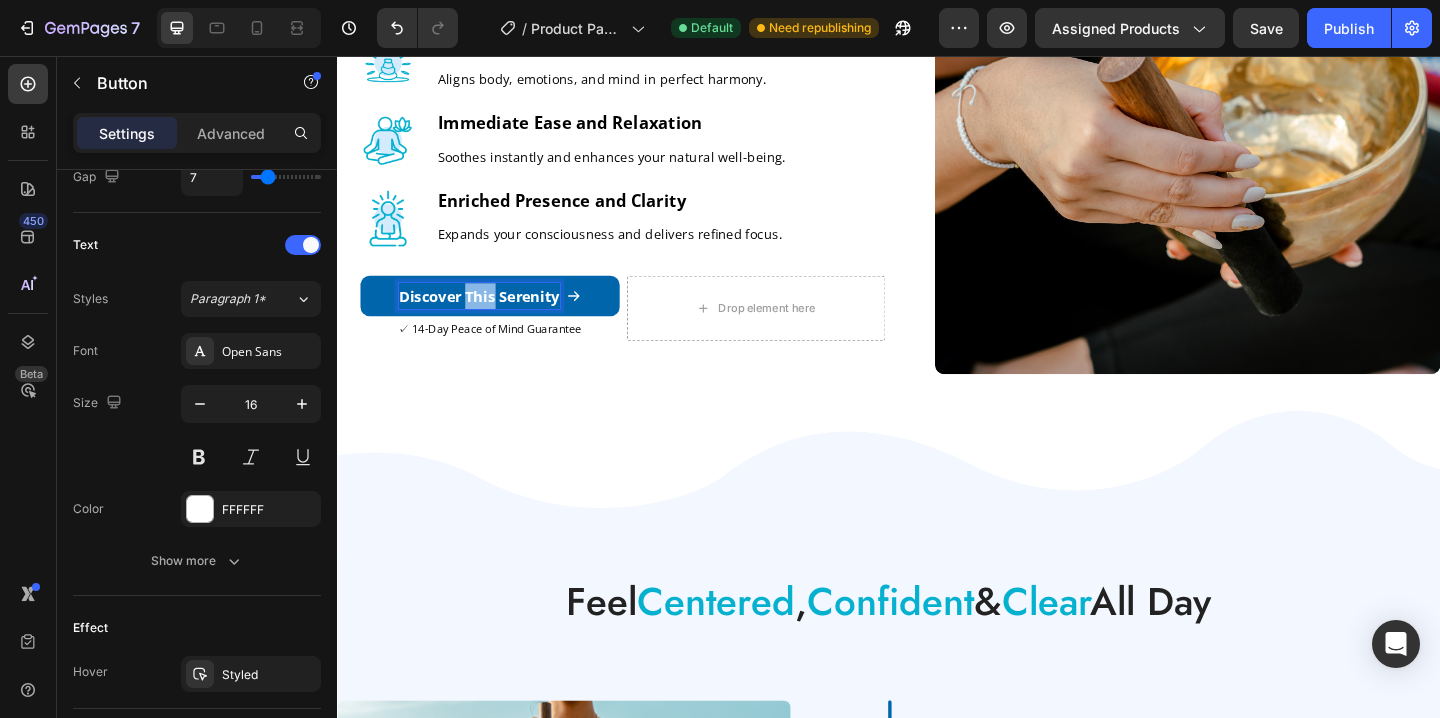 click on "Discover This Serenity" at bounding box center [491, 317] 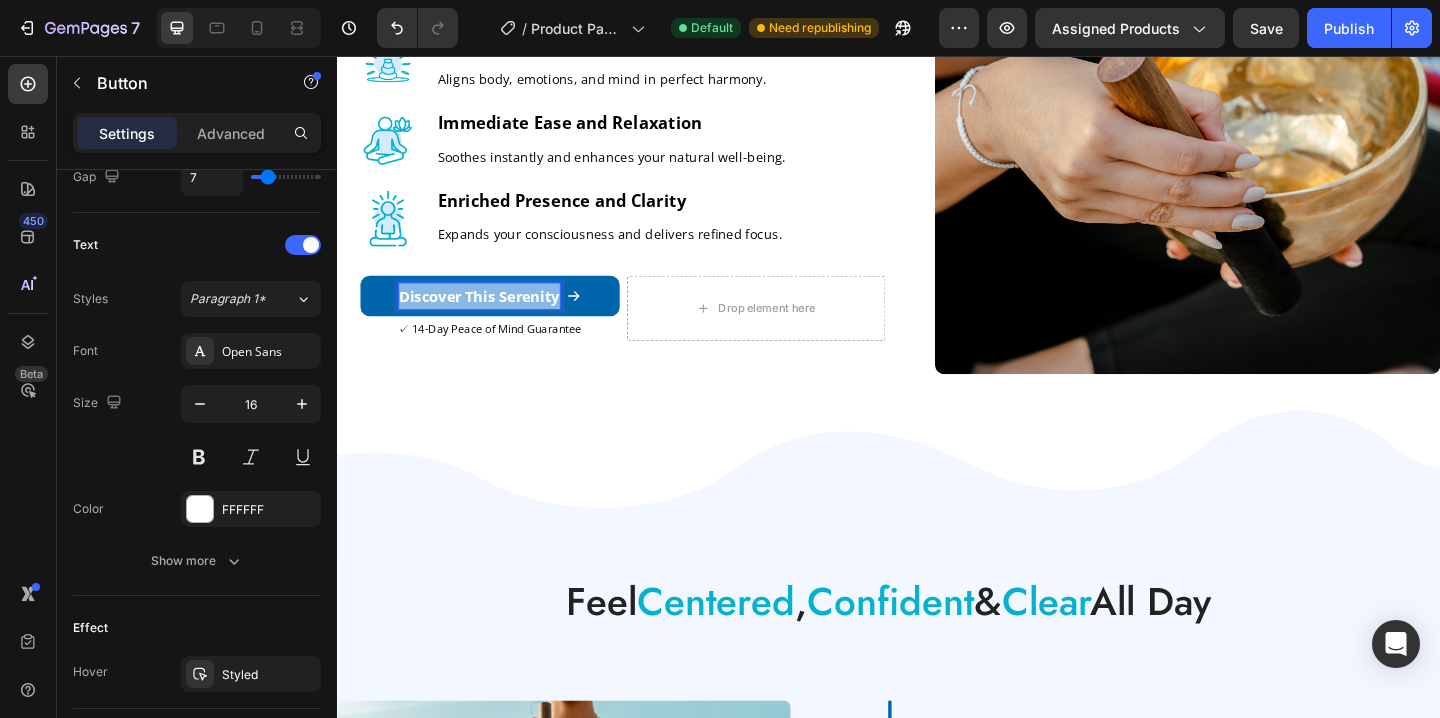 click on "Discover This Serenity" at bounding box center (491, 317) 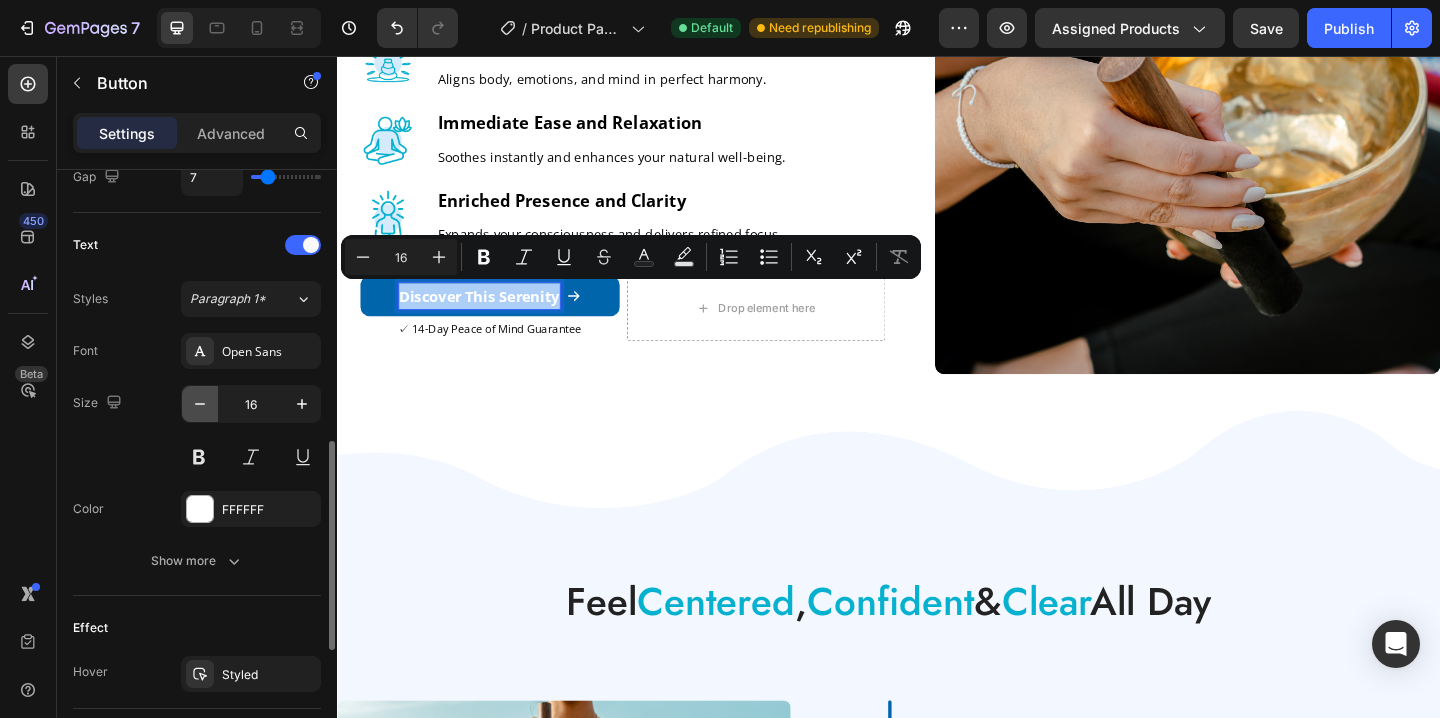 click 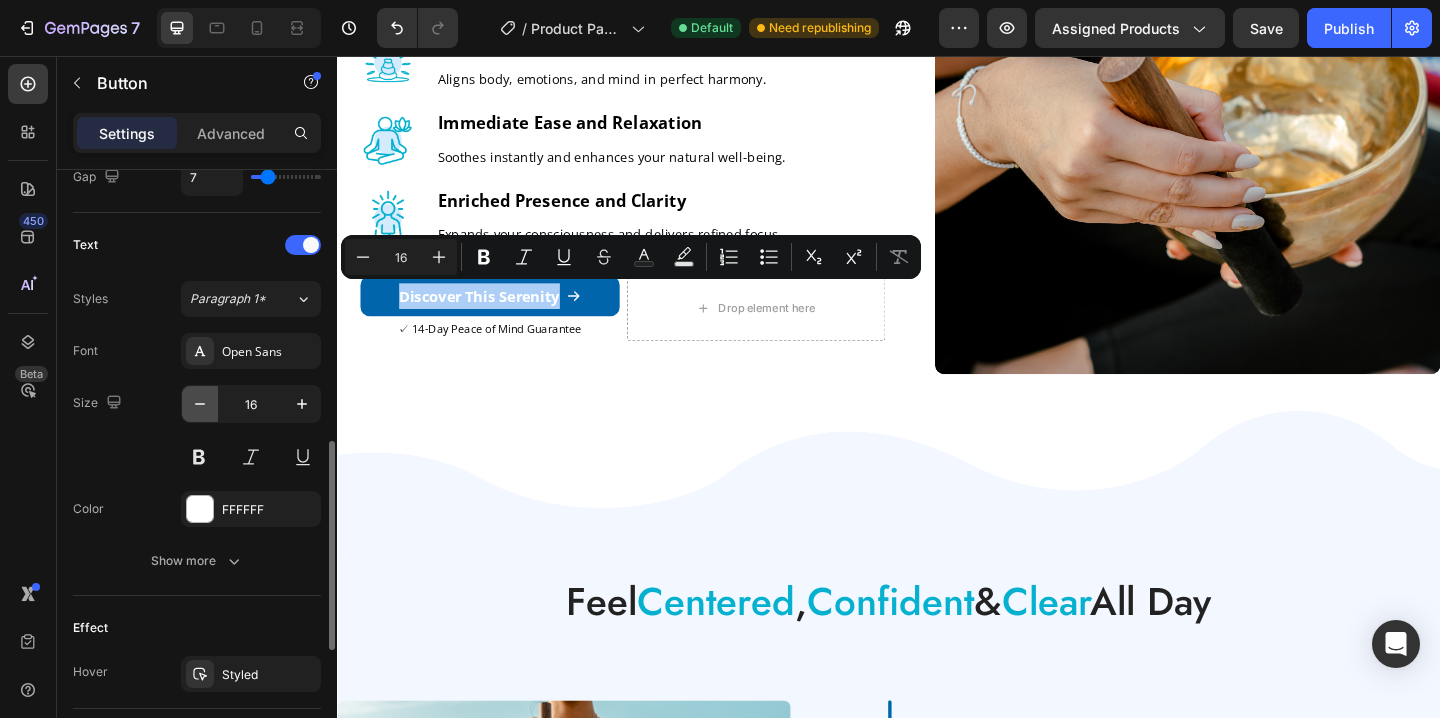 type on "15" 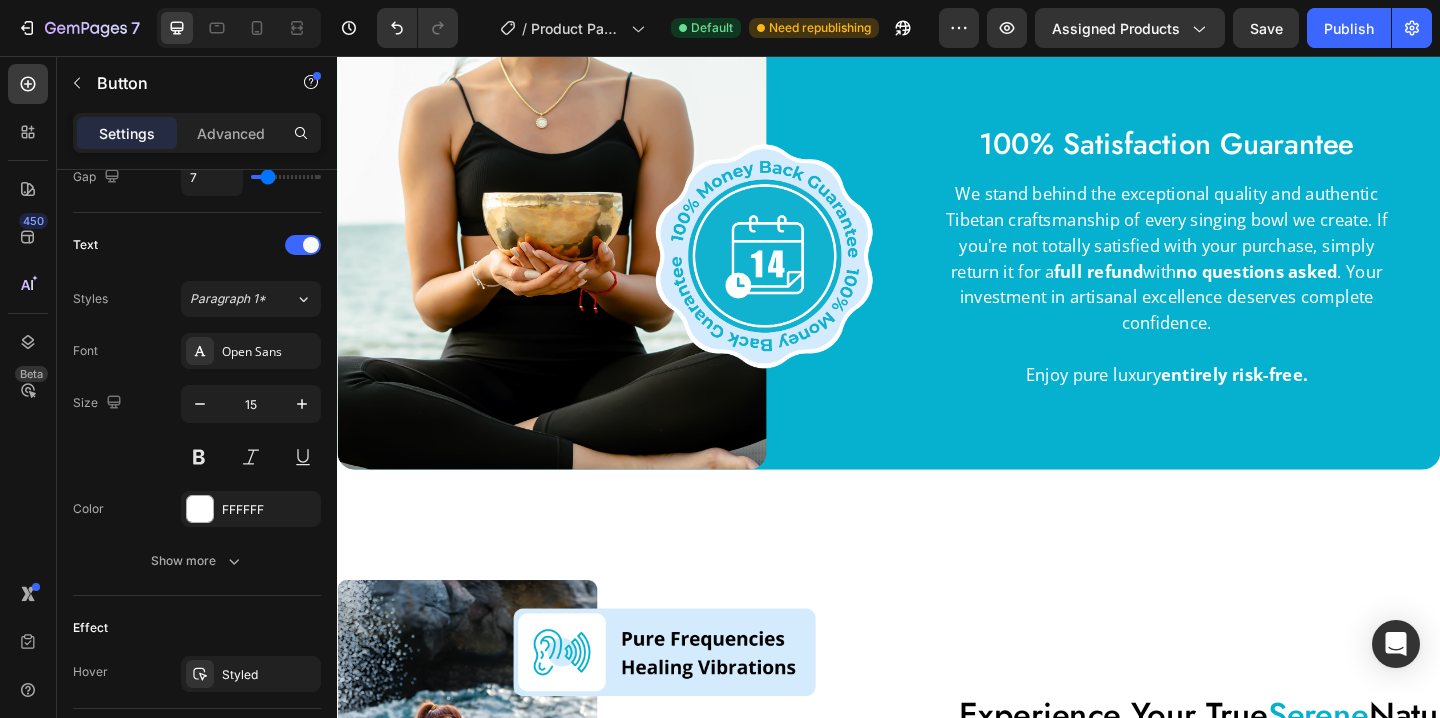 scroll, scrollTop: 5216, scrollLeft: 0, axis: vertical 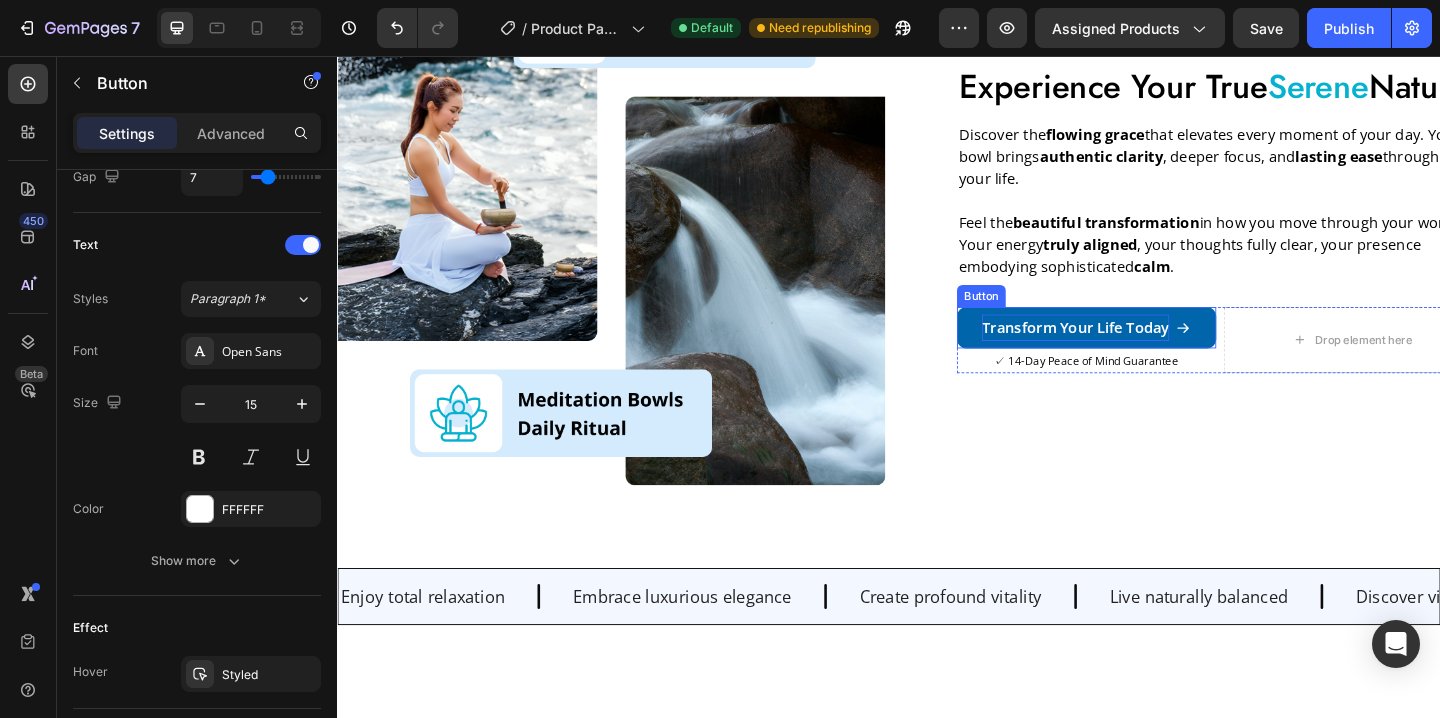 click on "Transform Your Life Today" at bounding box center (1140, 351) 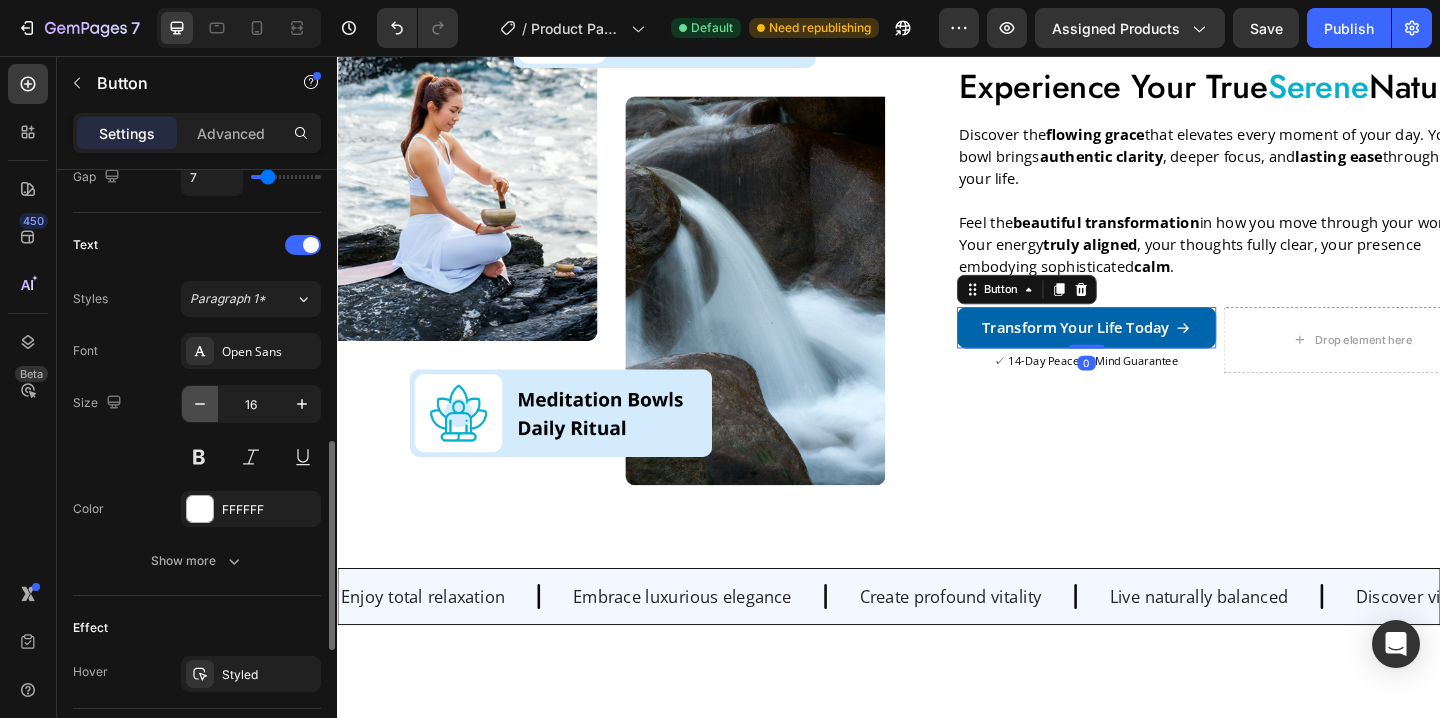 click 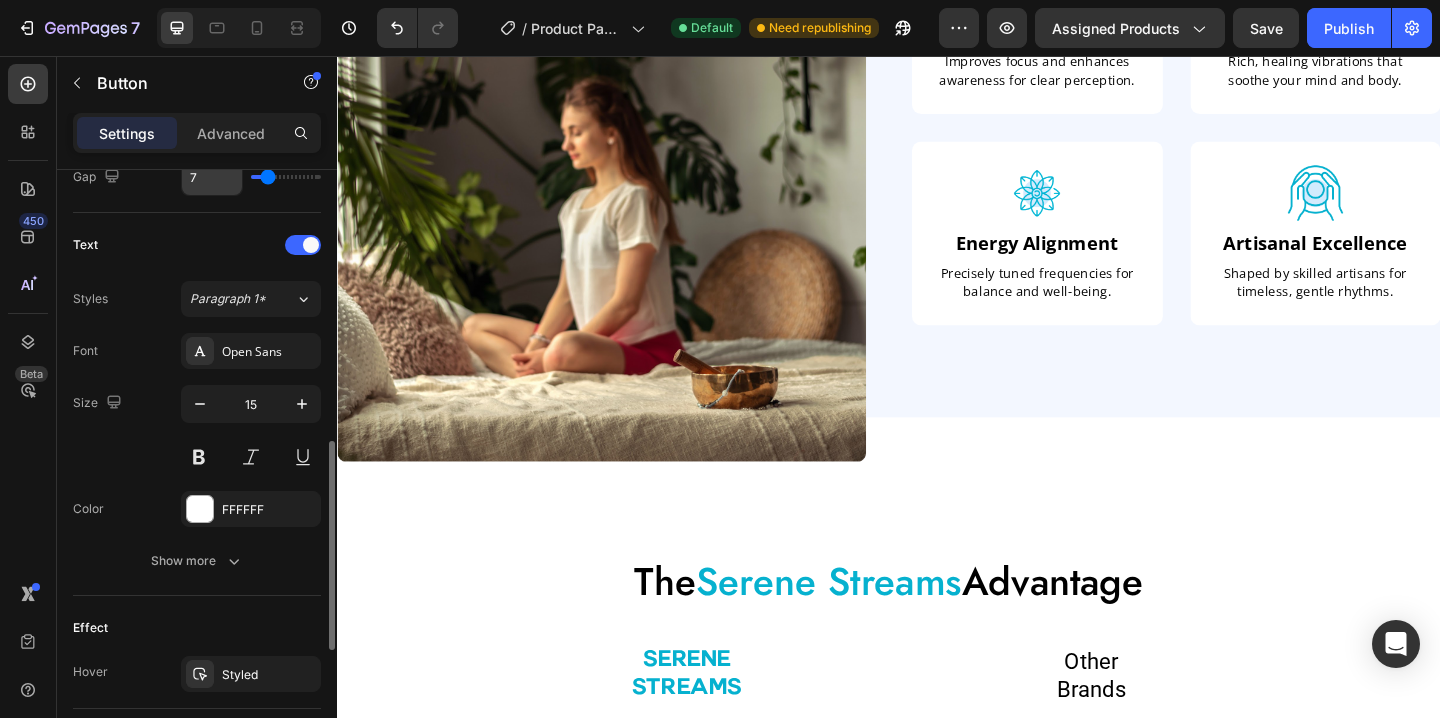 scroll, scrollTop: 6888, scrollLeft: 0, axis: vertical 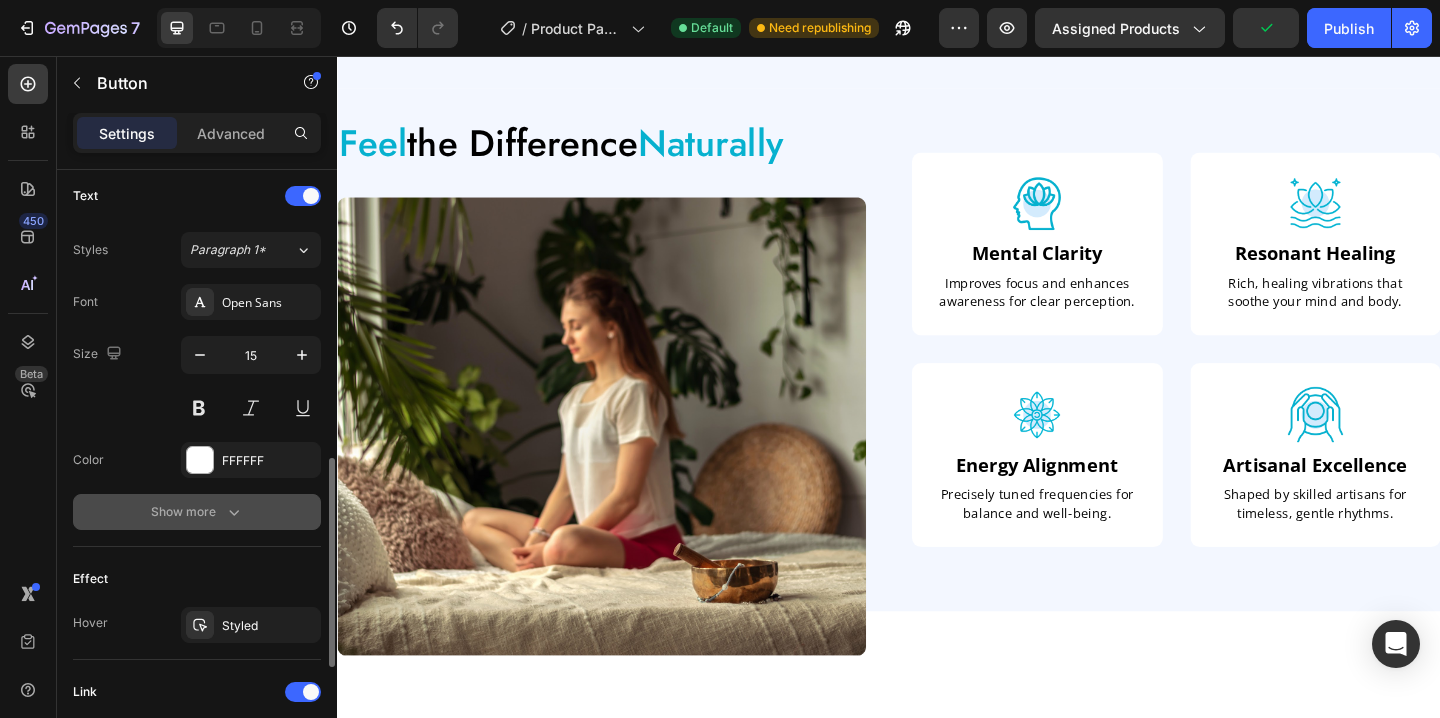 click on "Show more" at bounding box center (197, 512) 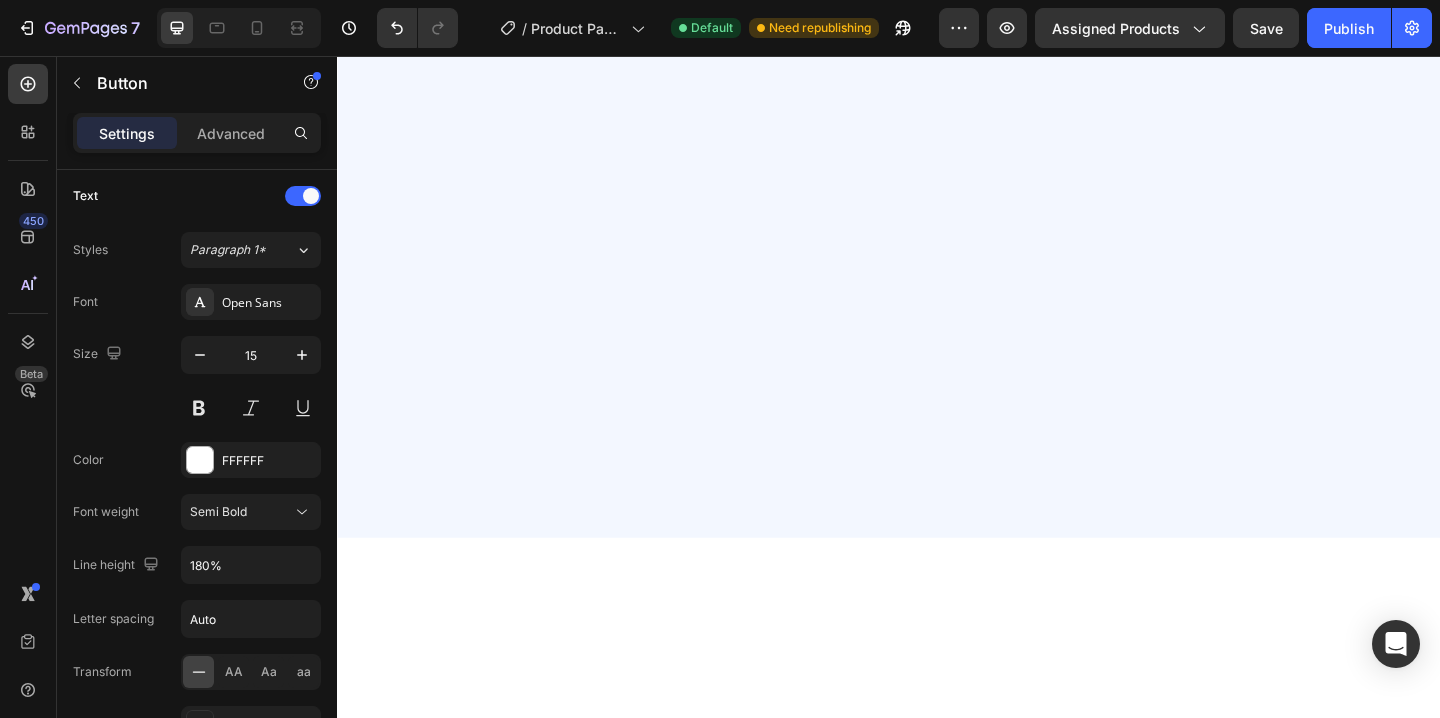 scroll, scrollTop: 2485, scrollLeft: 0, axis: vertical 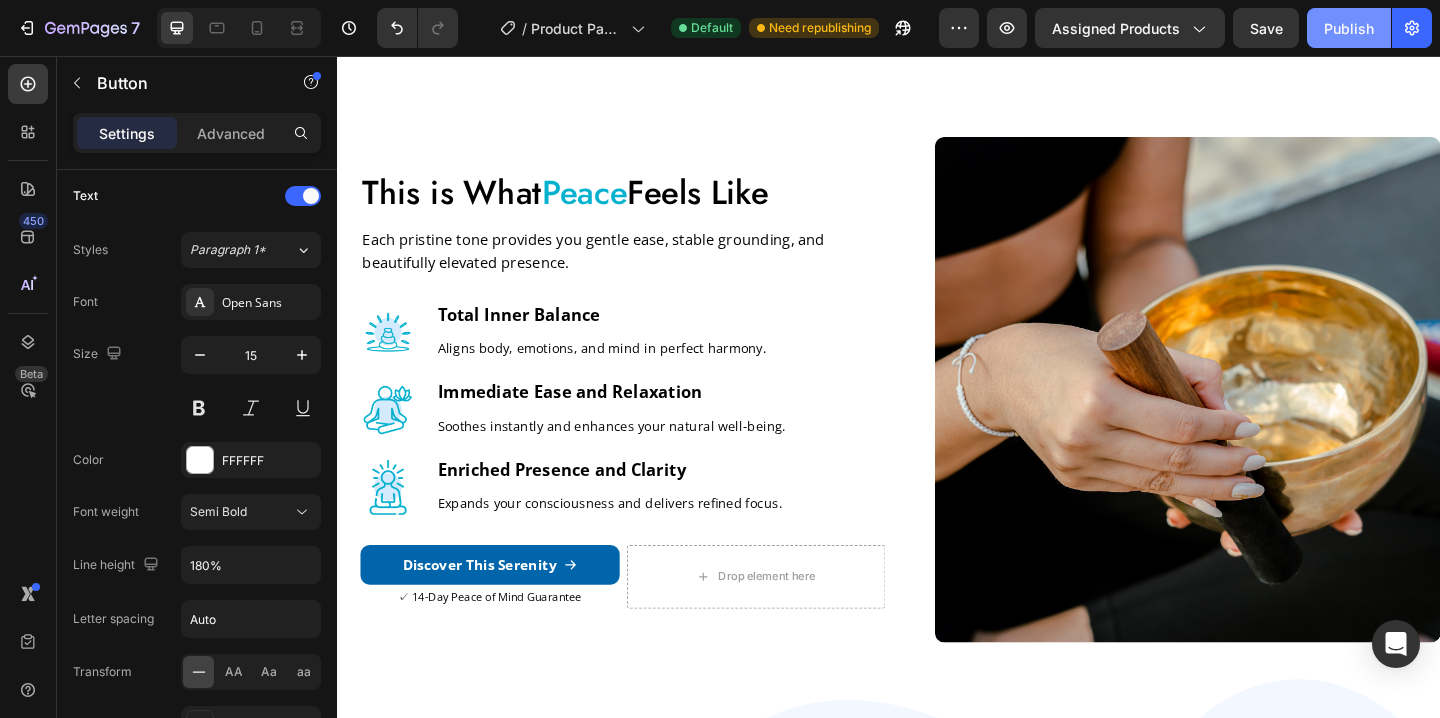 click on "Publish" 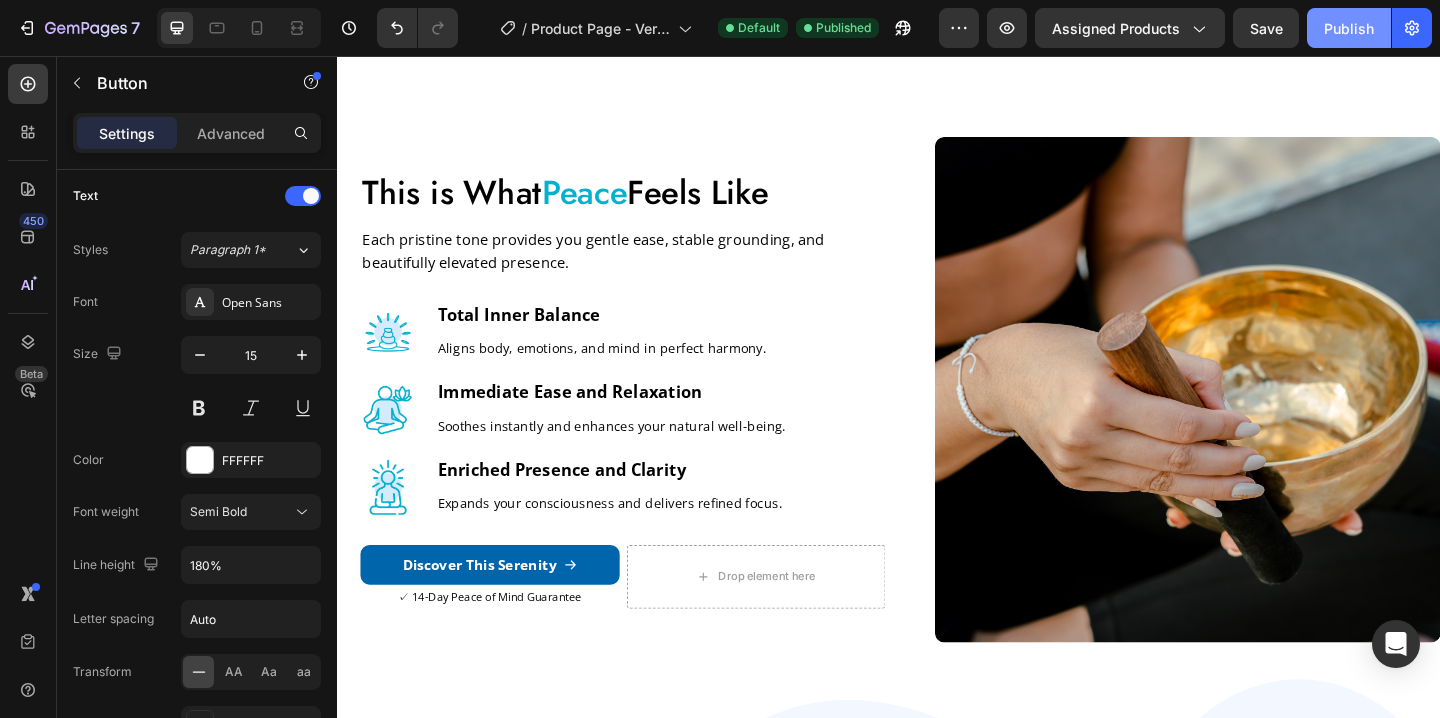 click on "Publish" at bounding box center (1349, 28) 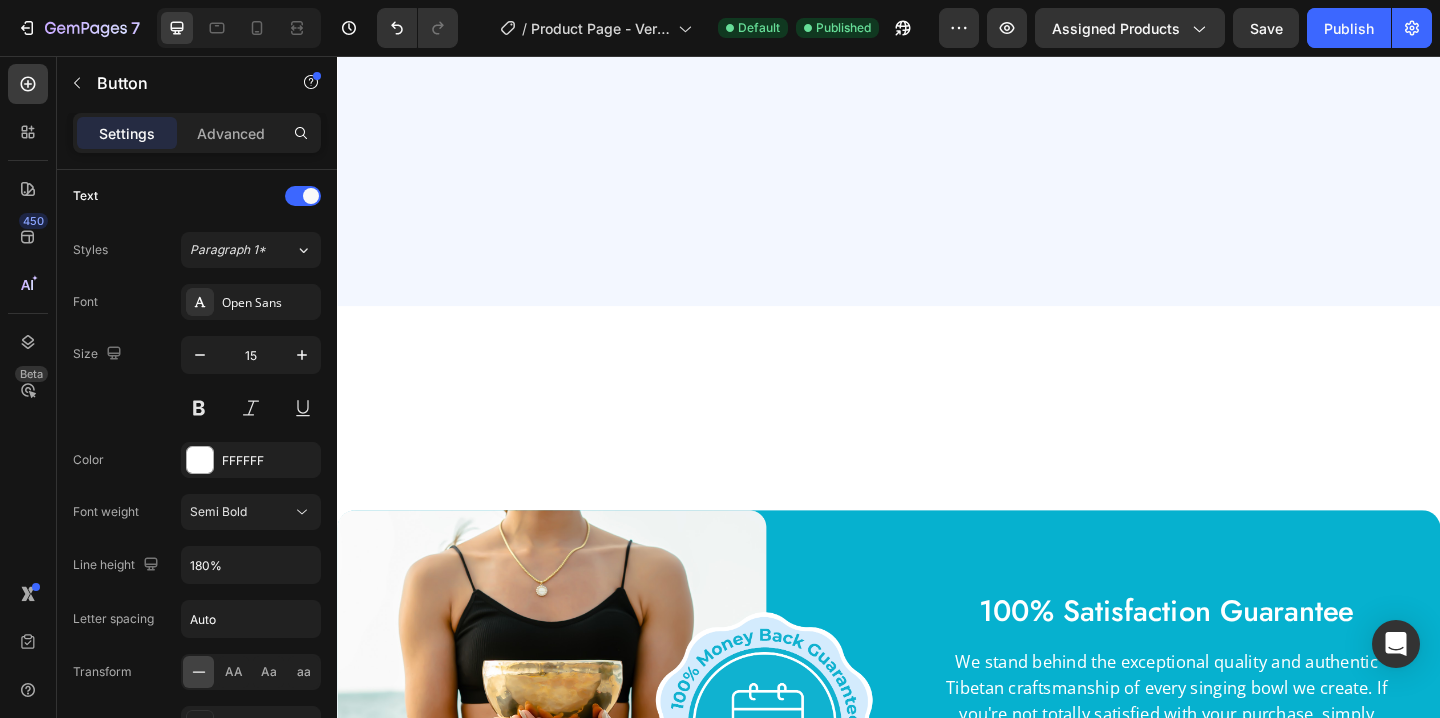 scroll, scrollTop: 4929, scrollLeft: 0, axis: vertical 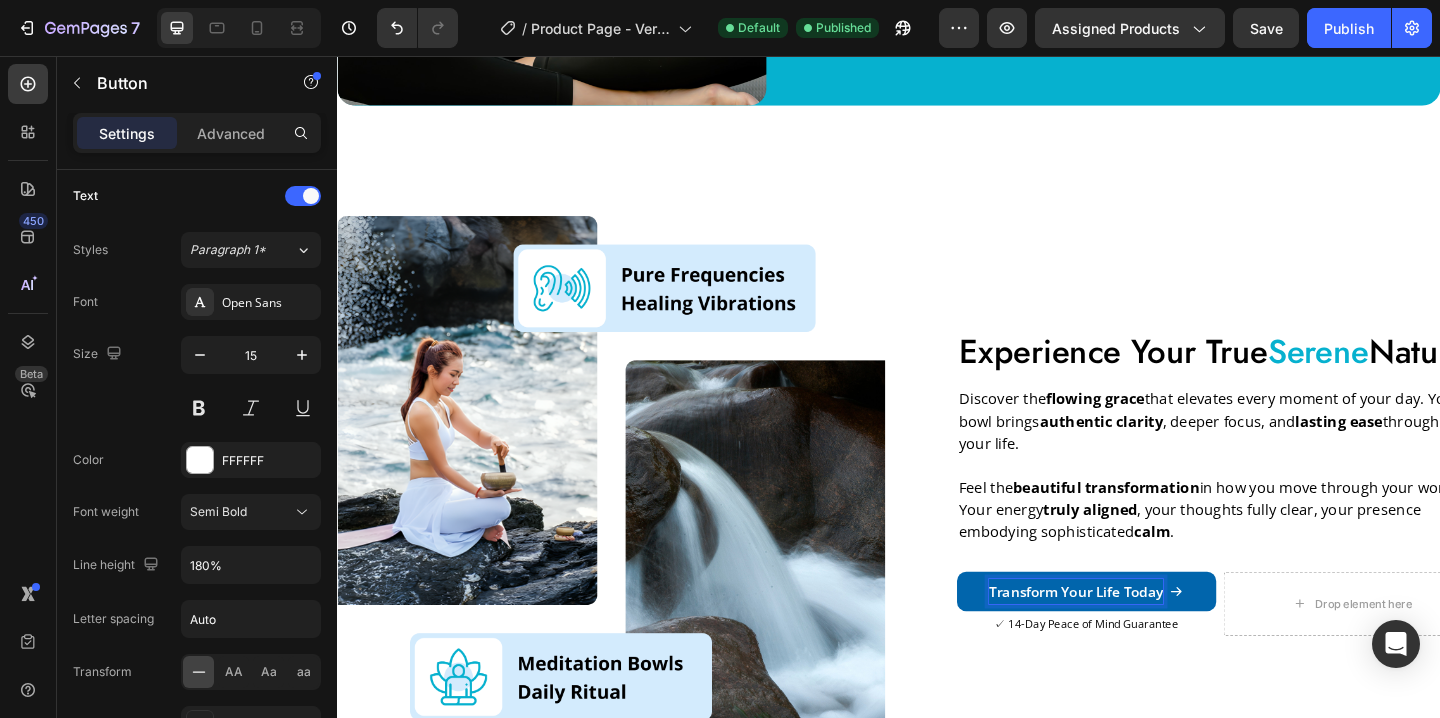 click on "Transform Your Life Today" at bounding box center [1140, 638] 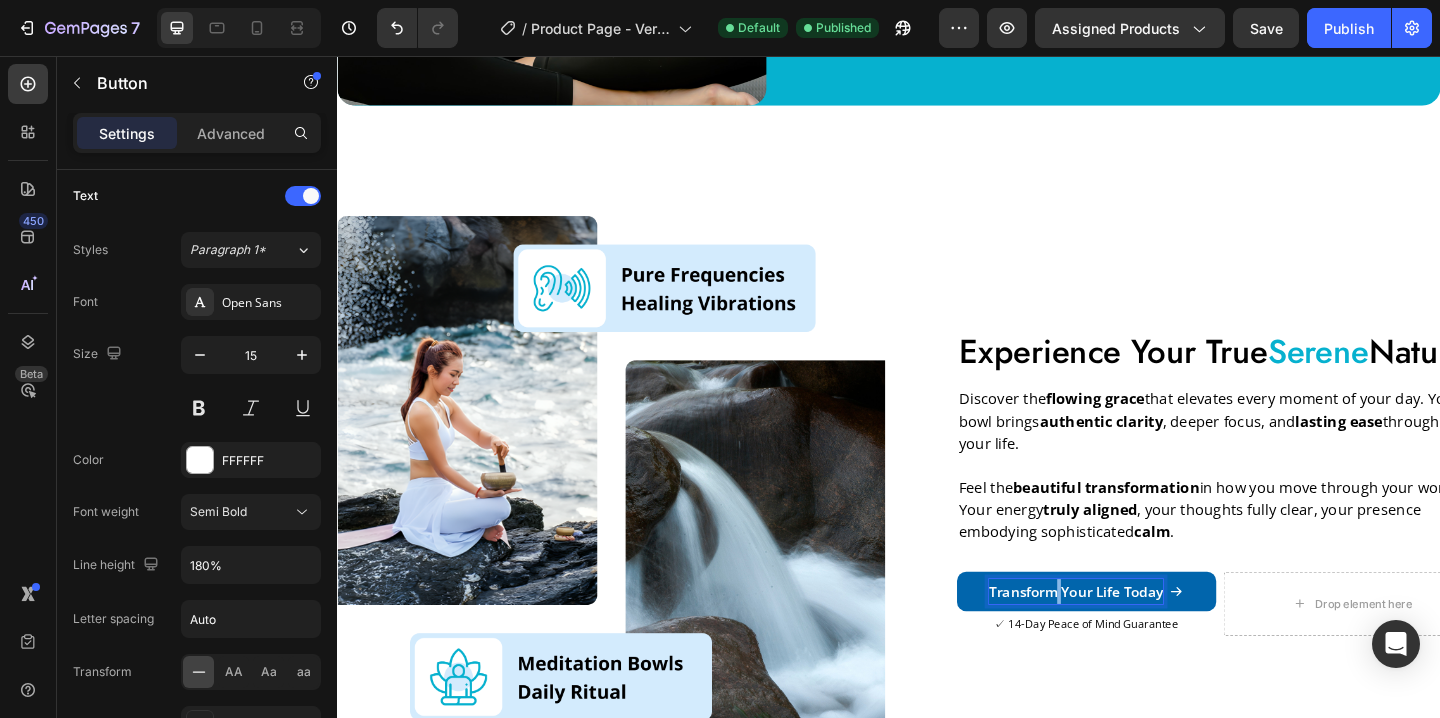 click on "Transform Your Life Today" at bounding box center (1140, 638) 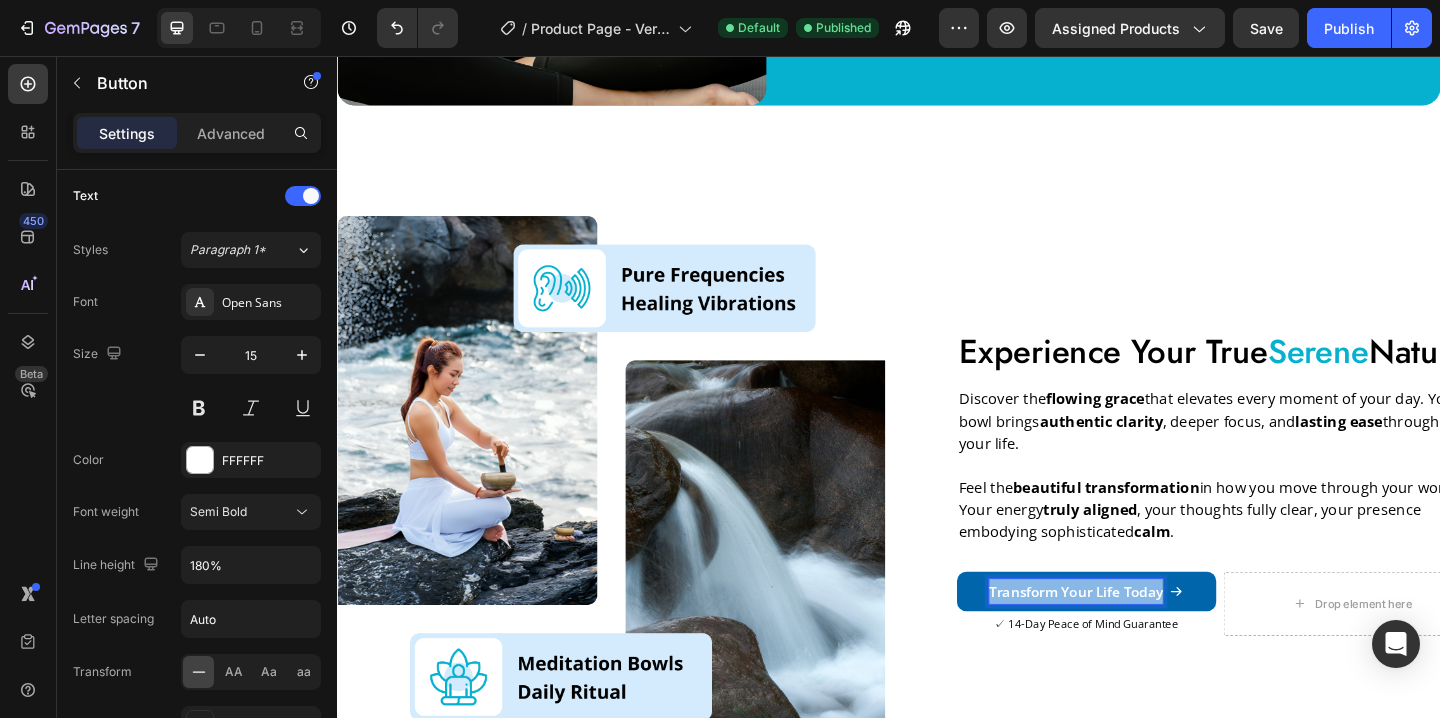 click on "Transform Your Life Today" at bounding box center [1140, 638] 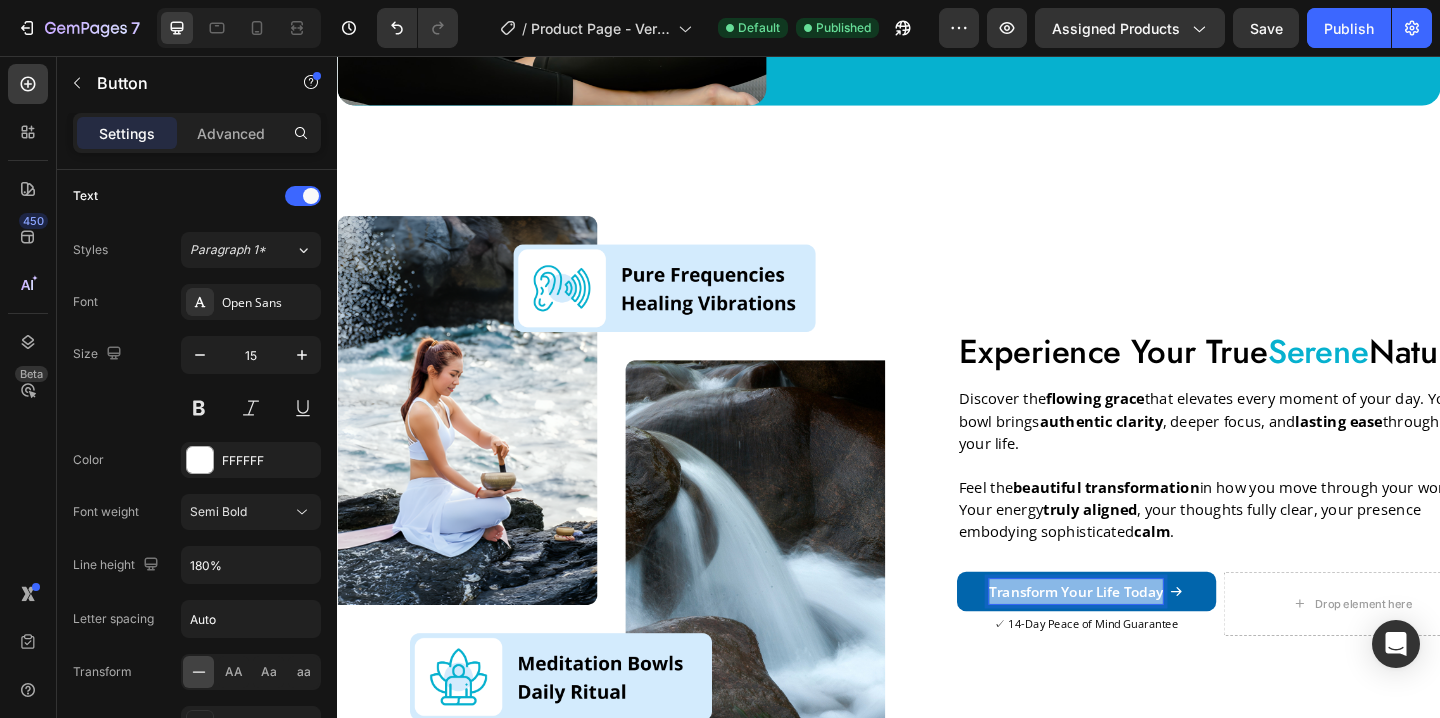 click on "Transform Your Life Today" at bounding box center (1140, 638) 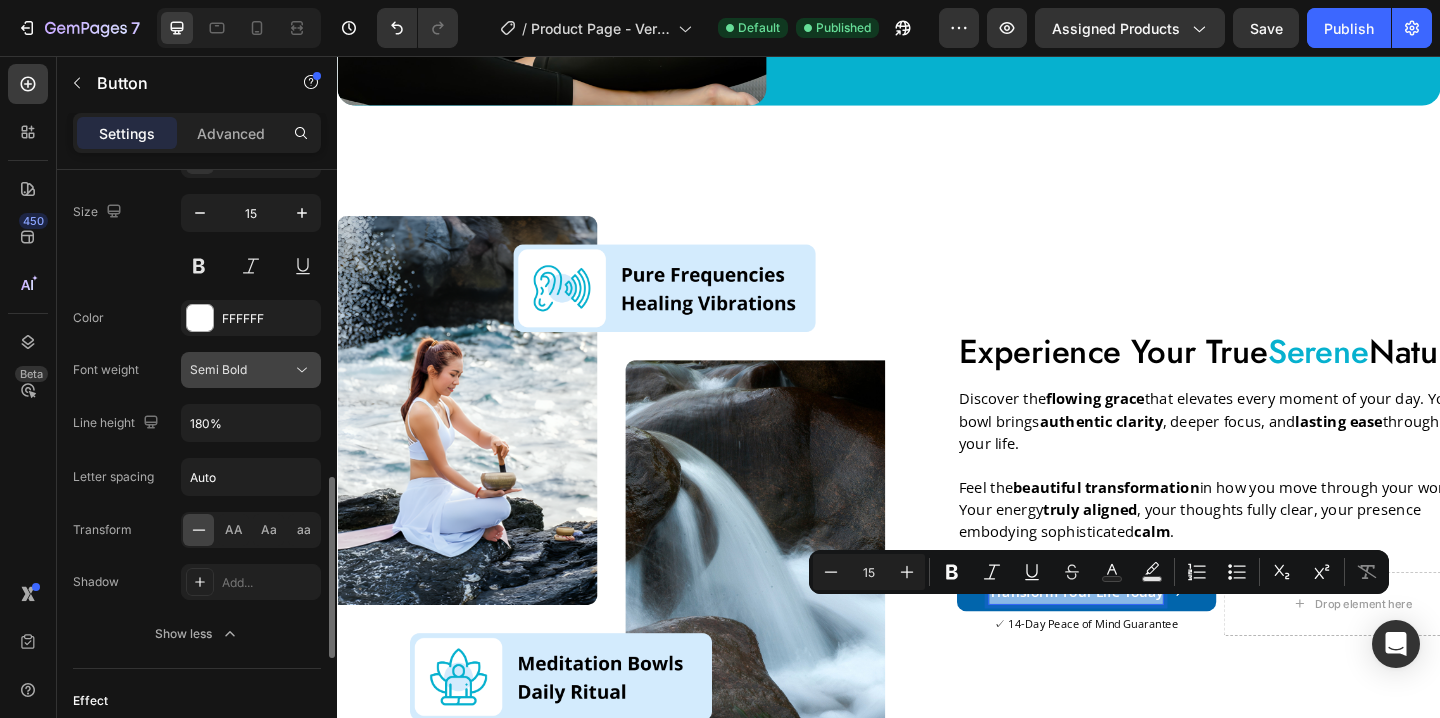 scroll, scrollTop: 1135, scrollLeft: 0, axis: vertical 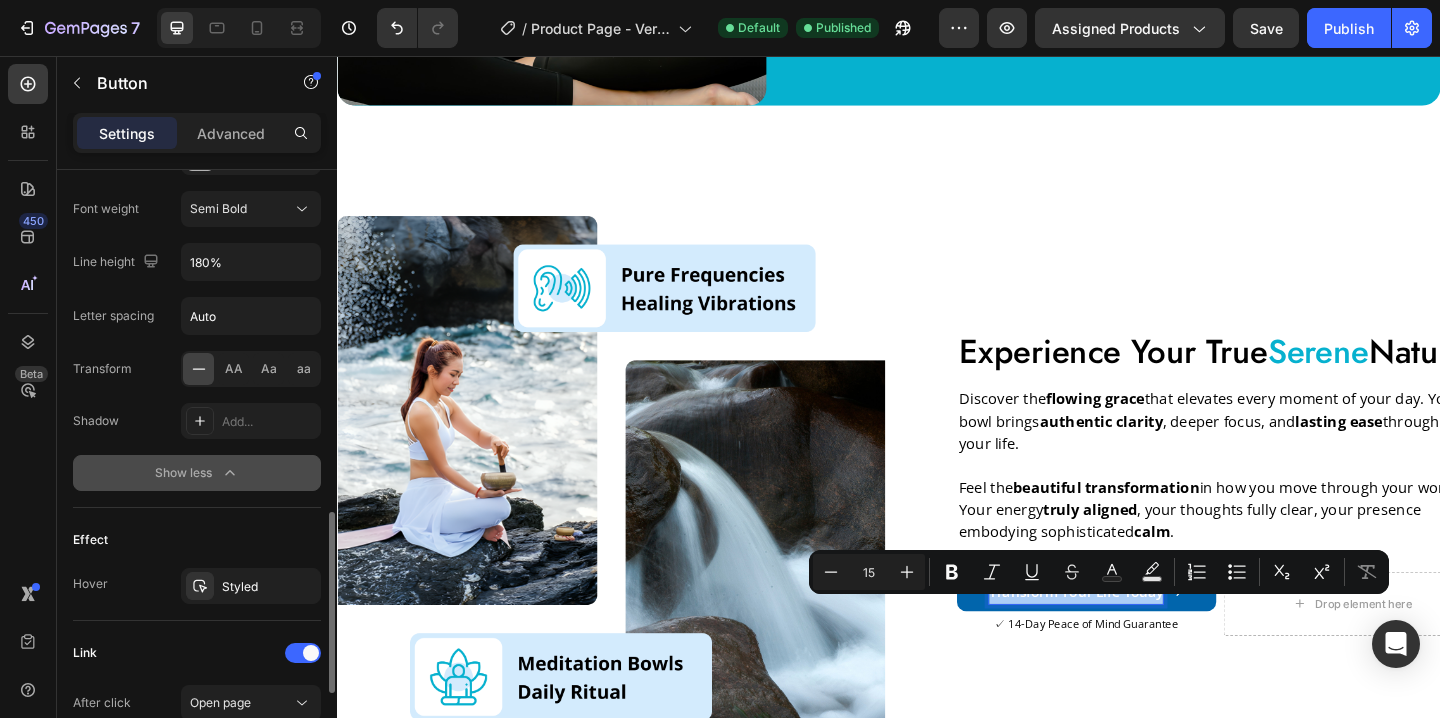 click on "Show less" at bounding box center (197, 473) 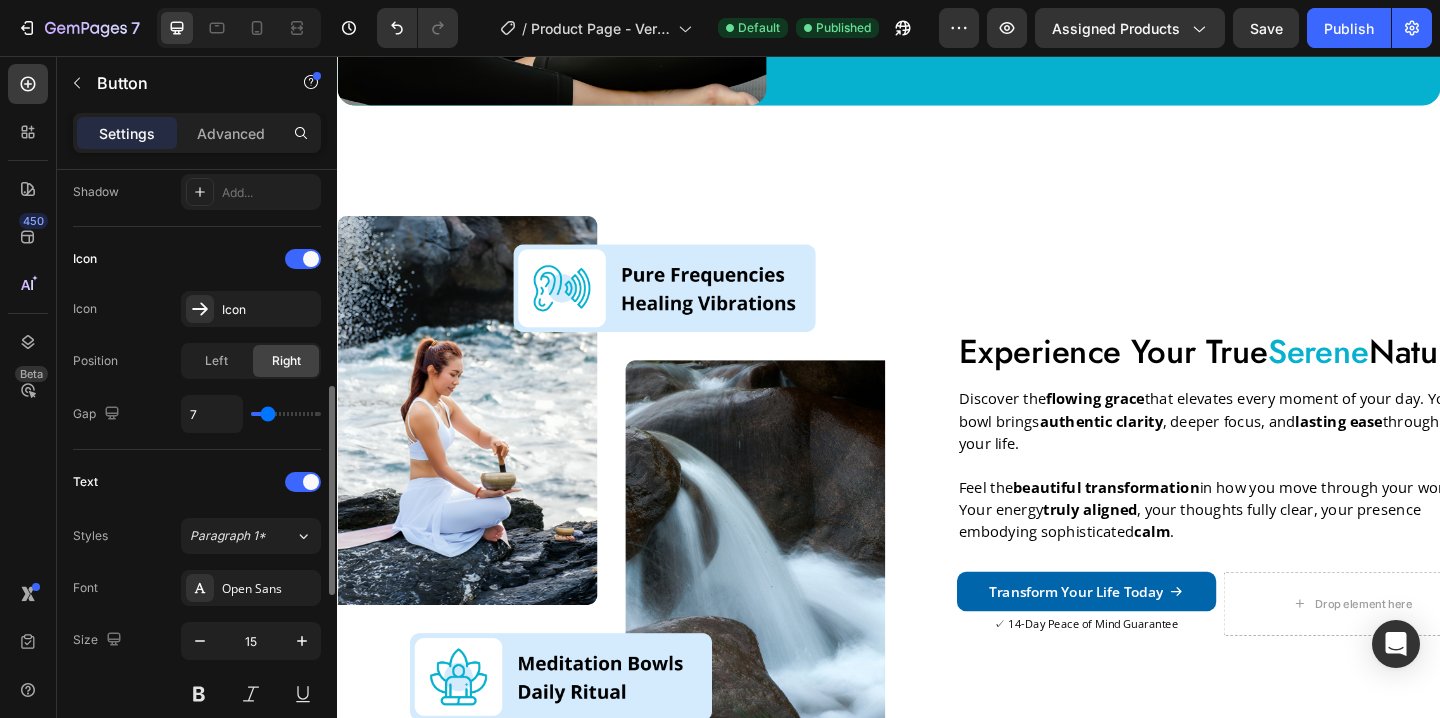scroll, scrollTop: 406, scrollLeft: 0, axis: vertical 